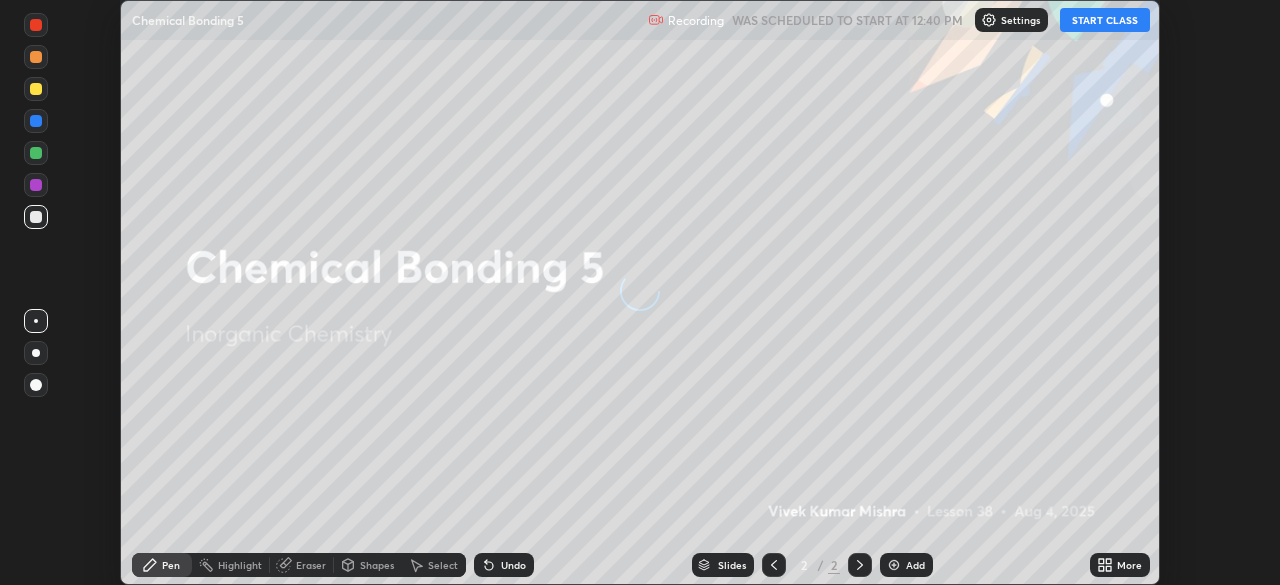 scroll, scrollTop: 0, scrollLeft: 0, axis: both 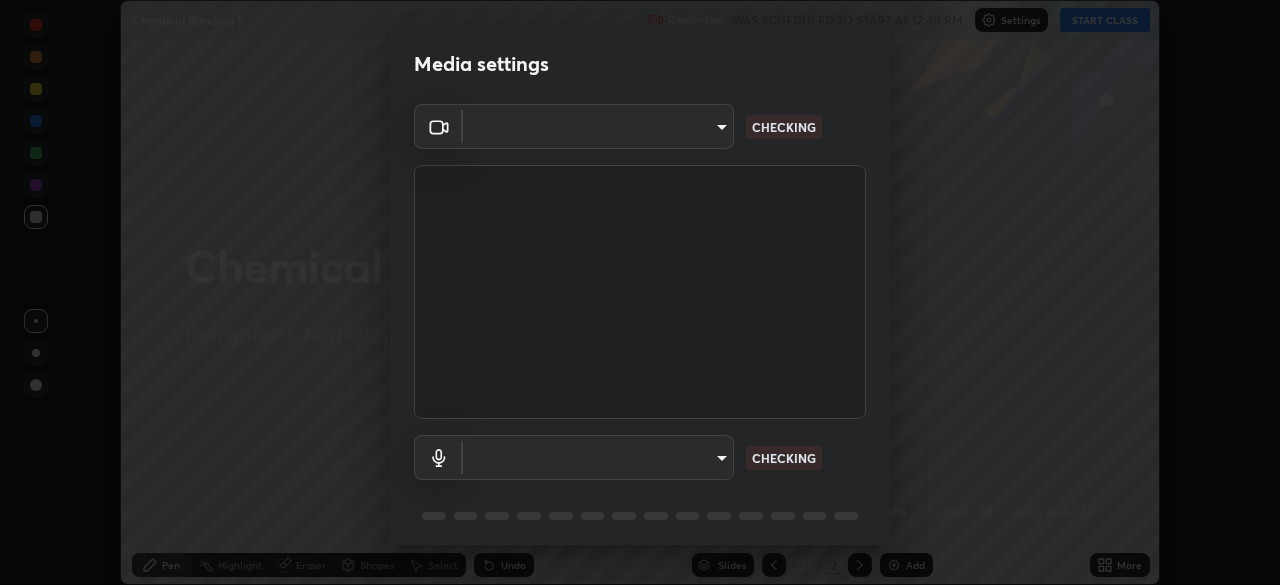 type on "219a49c928e9c0b46faffe4f39ef64d047ff4b9bef24b59344cfd42c927ef79e" 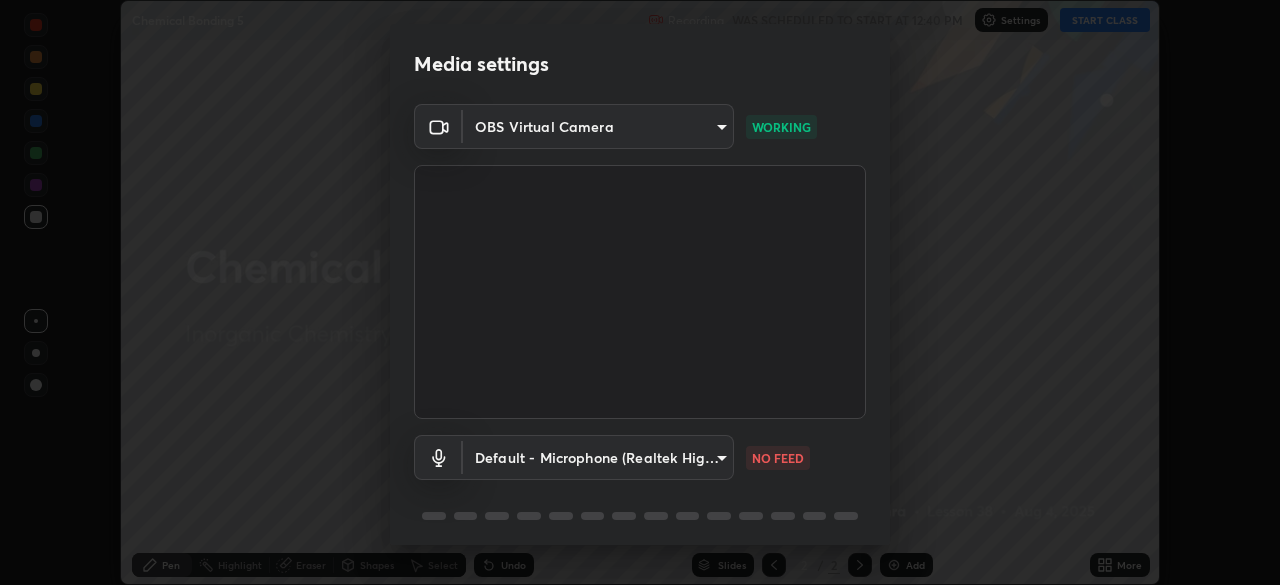 click on "Erase all Chemical Bonding 5 Recording WAS SCHEDULED TO START AT  12:40 PM Settings START CLASS Setting up your live class Chemical Bonding 5 • L38 of Inorganic Chemistry [FULL_NAME] Pen Highlight Eraser Shapes Select Undo Slides 2 / 2 Add More No doubts shared Encourage your learners to ask a doubt for better clarity Report an issue Reason for reporting Buffering Chat not working Audio - Video sync issue Educator video quality low ​ Attach an image Report Media settings OBS Virtual Camera [HASH] WORKING Default - Microphone (Realtek High Definition Audio) default NO FEED 1 / 5 Next" at bounding box center [640, 292] 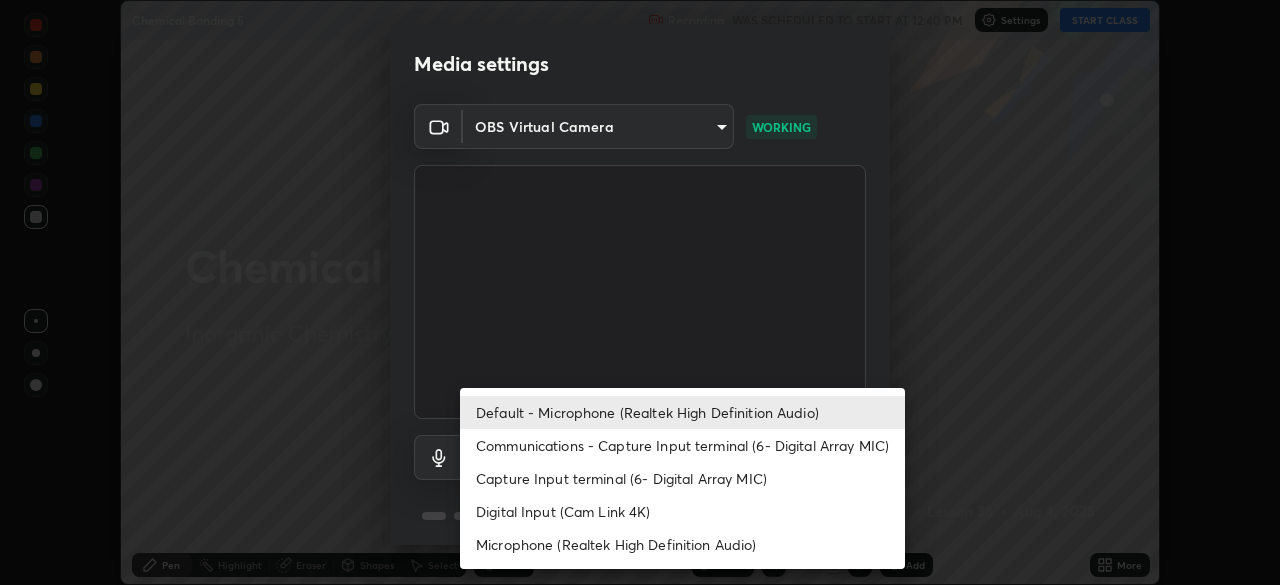 click on "Microphone (Realtek High Definition Audio)" at bounding box center (682, 544) 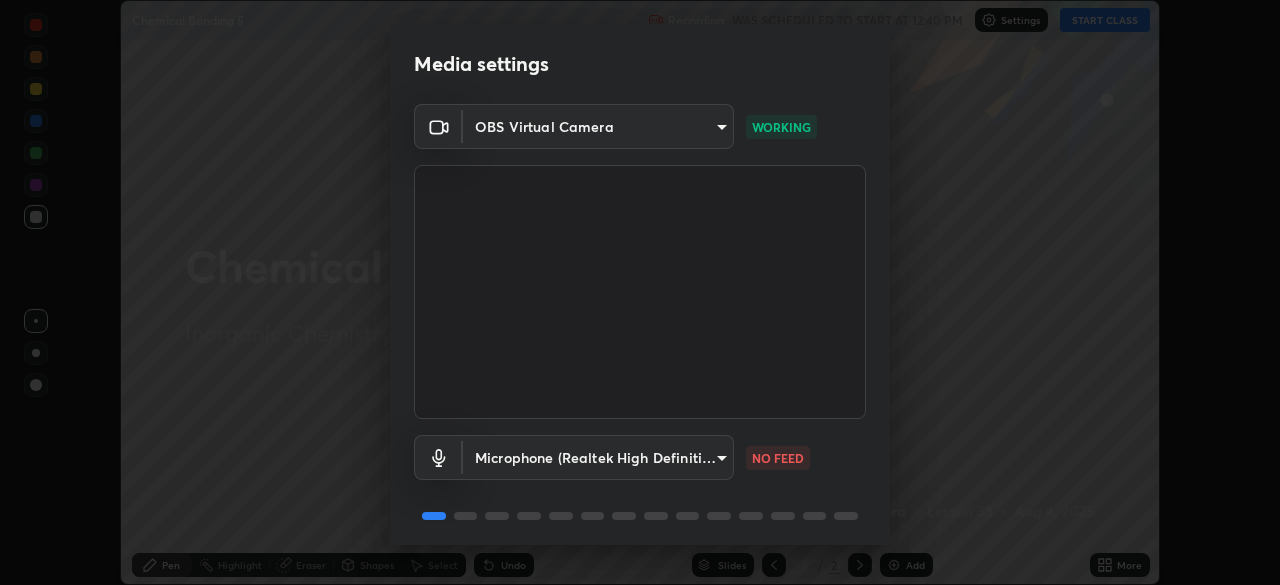 scroll, scrollTop: 71, scrollLeft: 0, axis: vertical 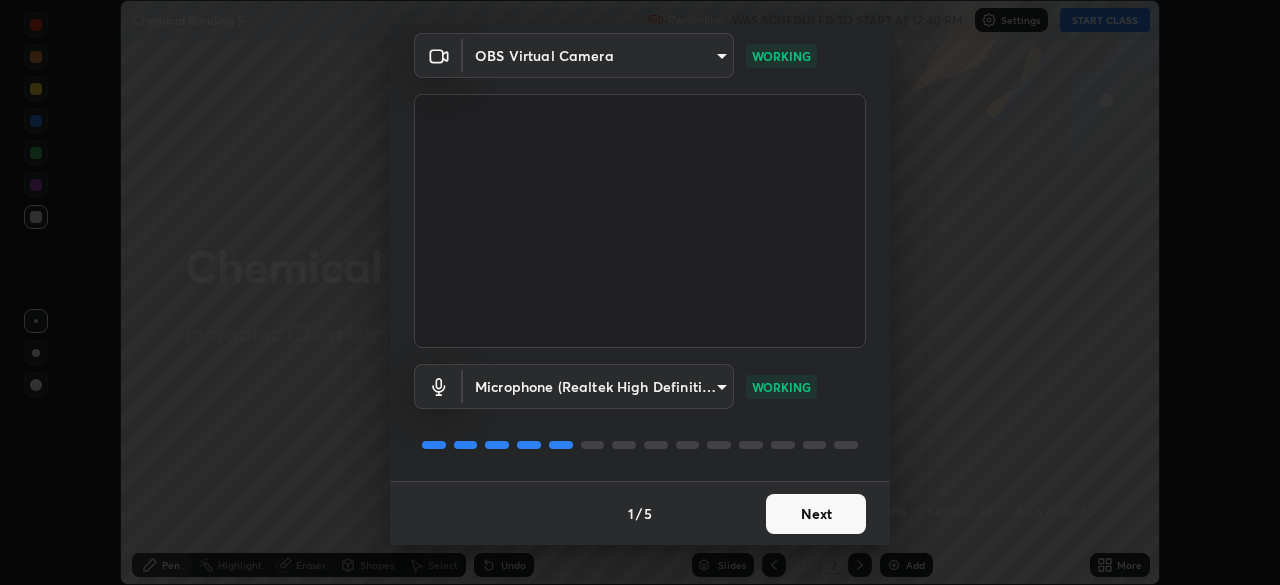 click on "Next" at bounding box center (816, 514) 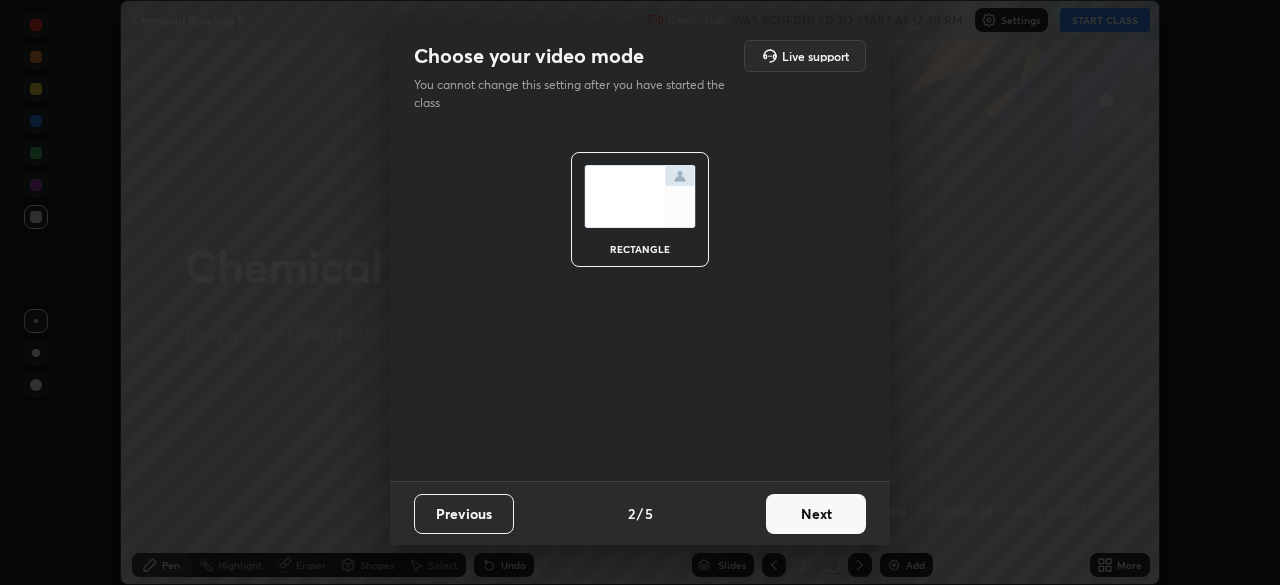 scroll, scrollTop: 0, scrollLeft: 0, axis: both 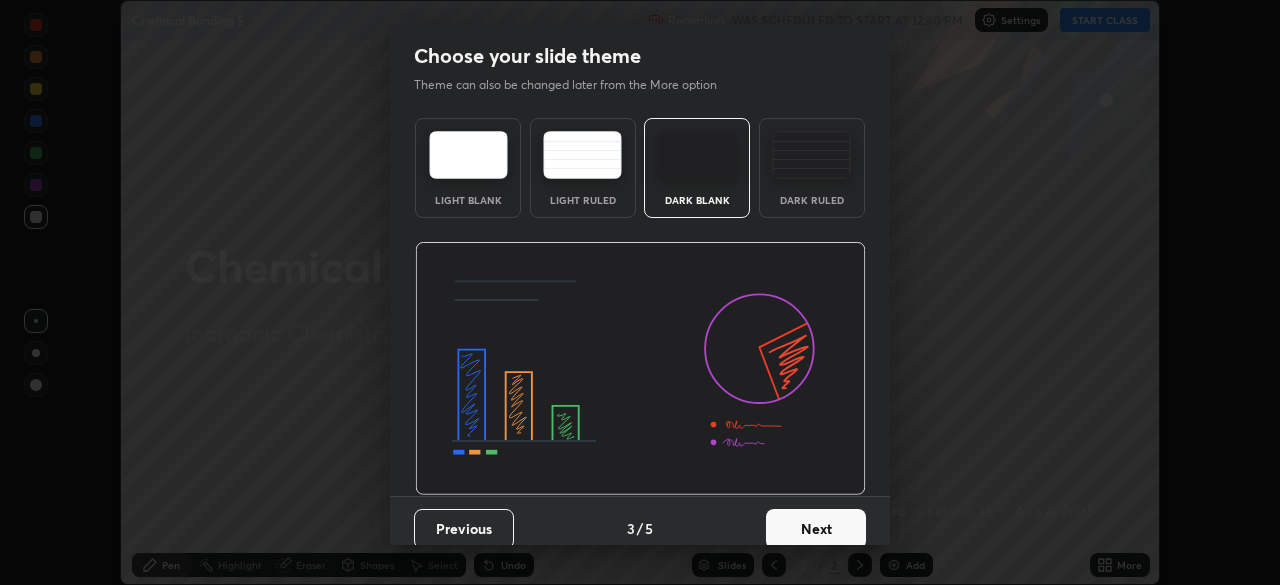 click on "Next" at bounding box center (816, 529) 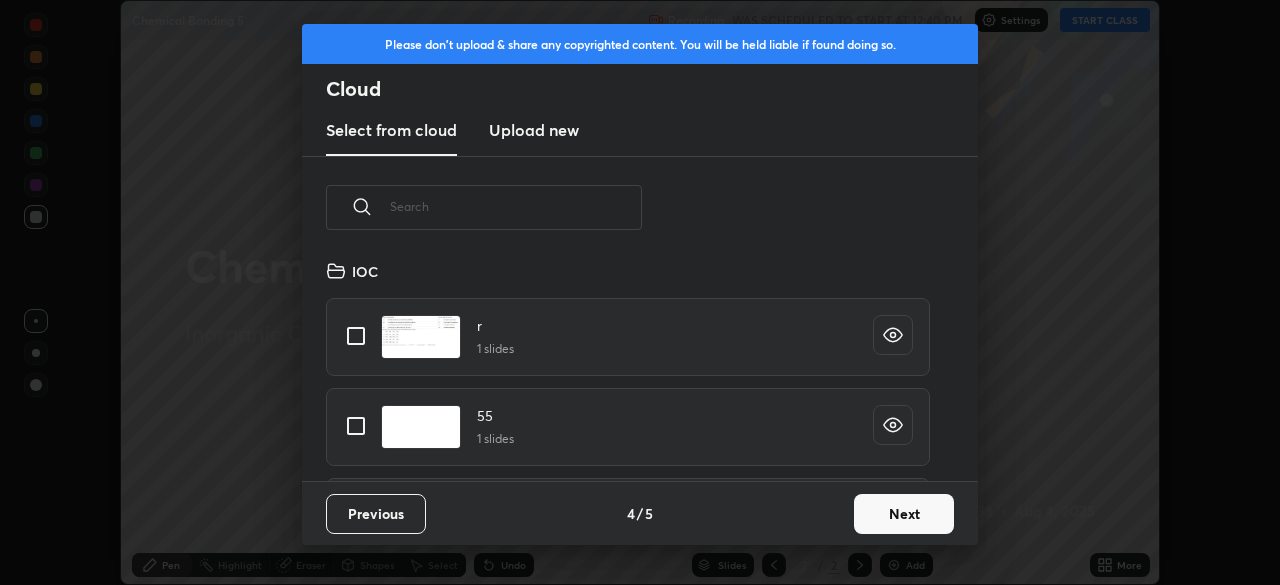 scroll, scrollTop: 7, scrollLeft: 11, axis: both 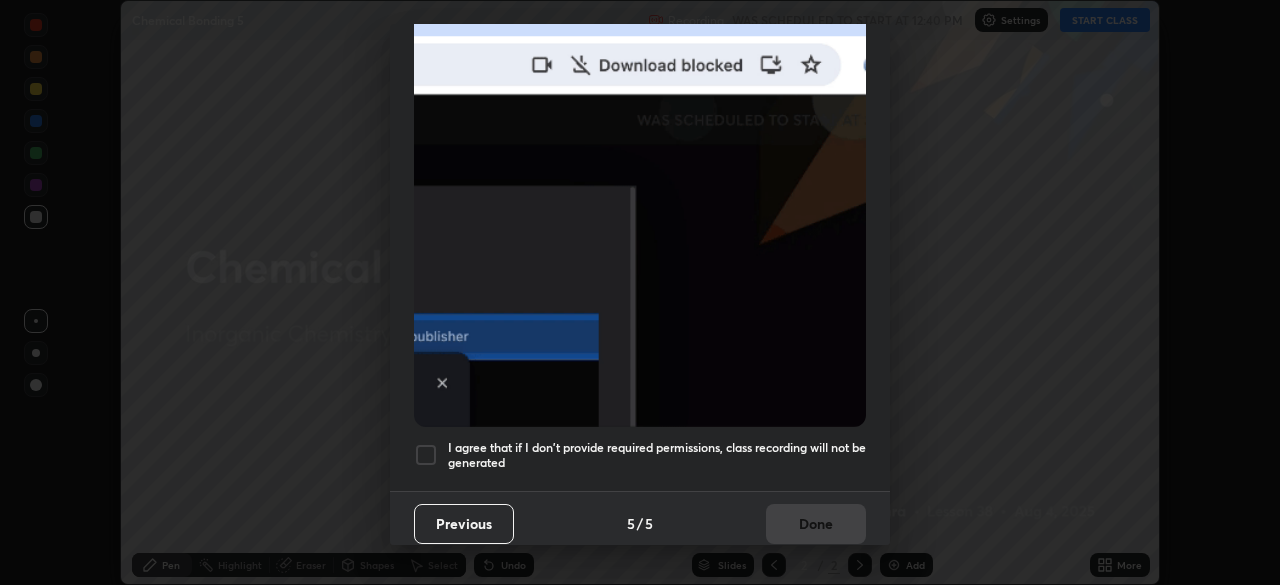 click on "I agree that if I don't provide required permissions, class recording will not be generated" at bounding box center (657, 455) 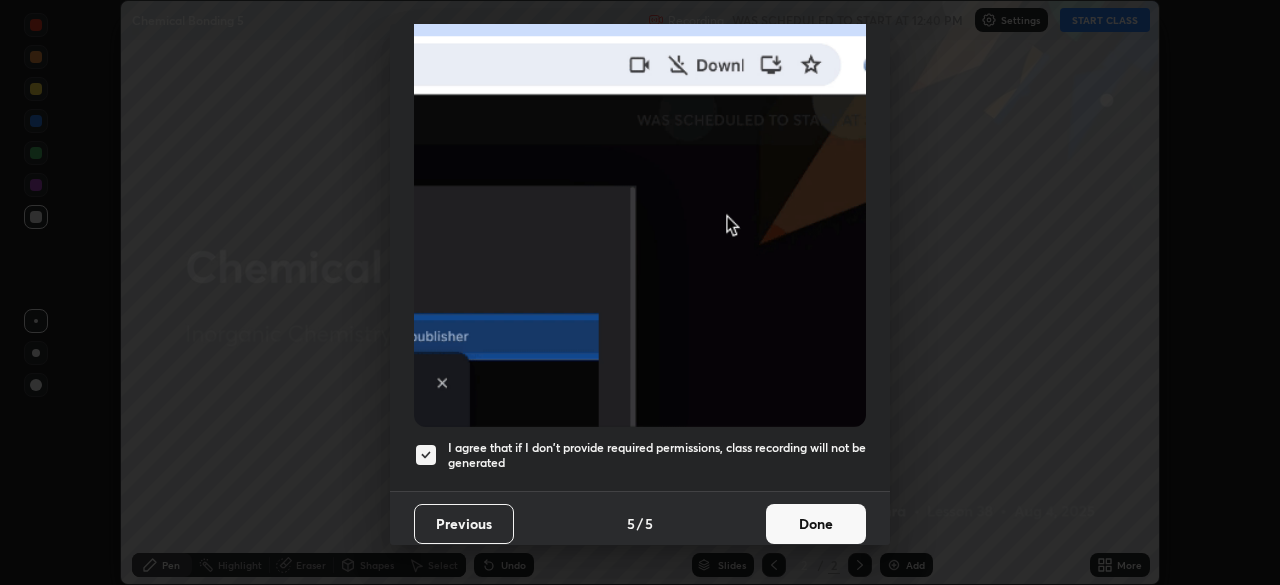 click on "Done" at bounding box center (816, 524) 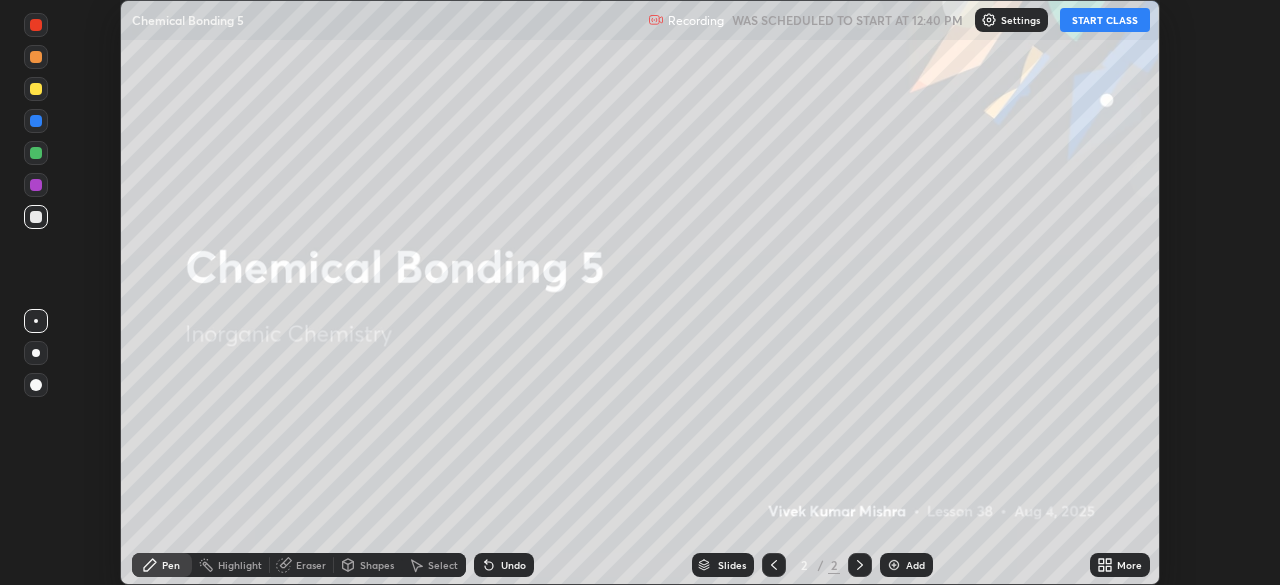 click on "START CLASS" at bounding box center (1105, 20) 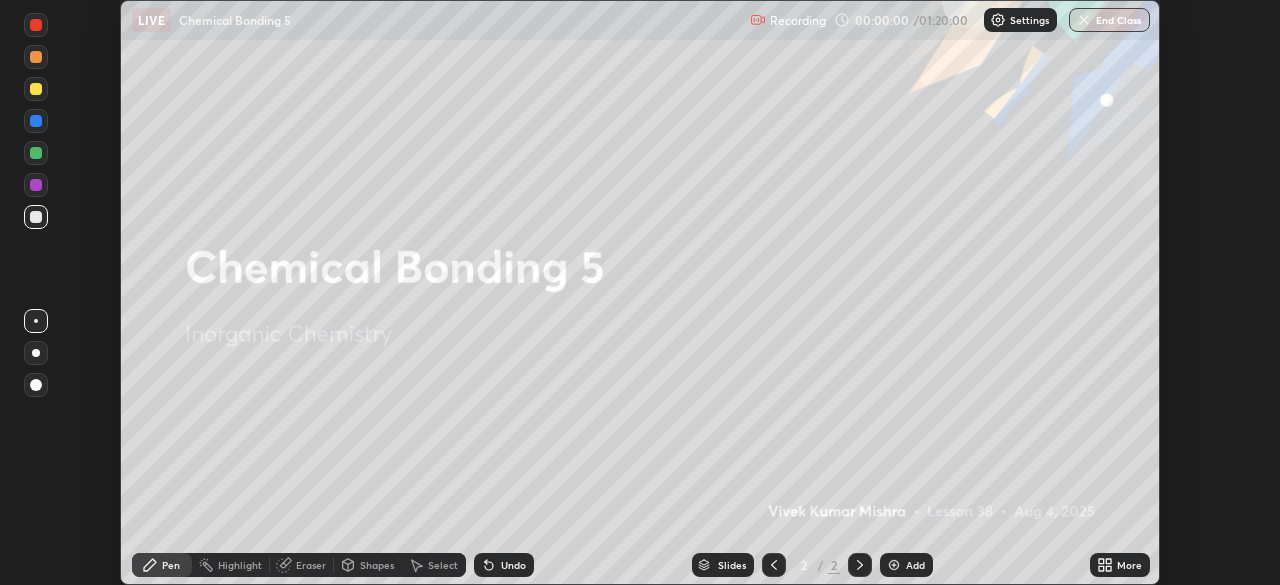 click 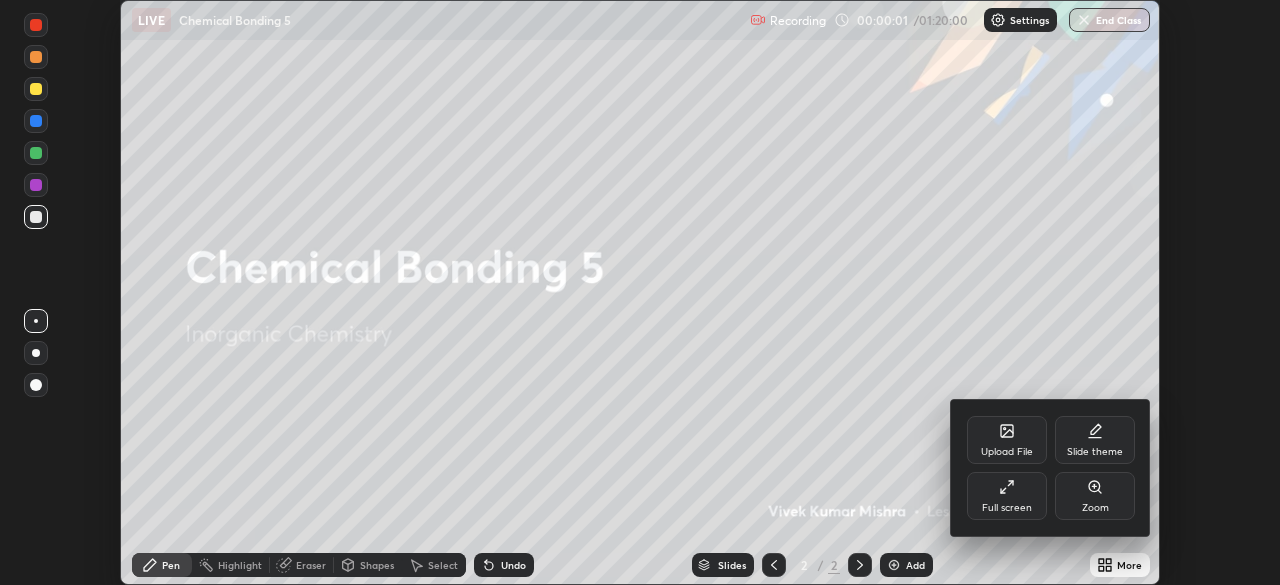 click 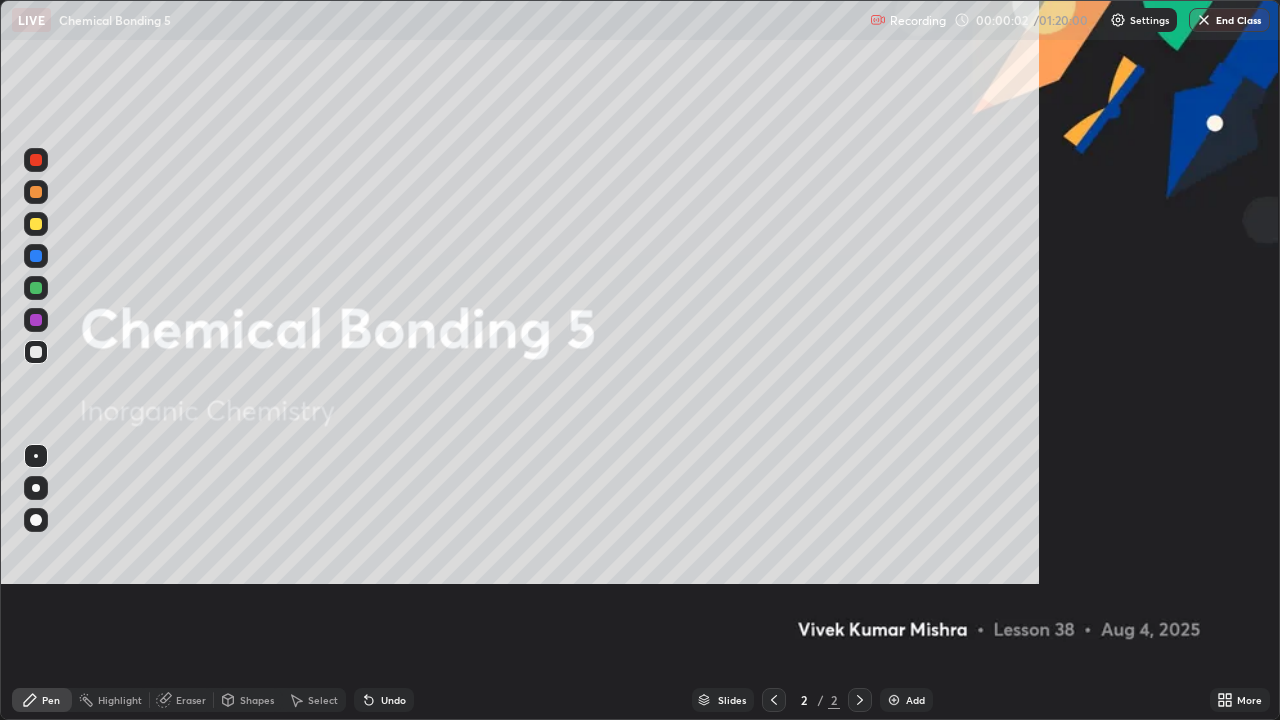 scroll, scrollTop: 99280, scrollLeft: 98720, axis: both 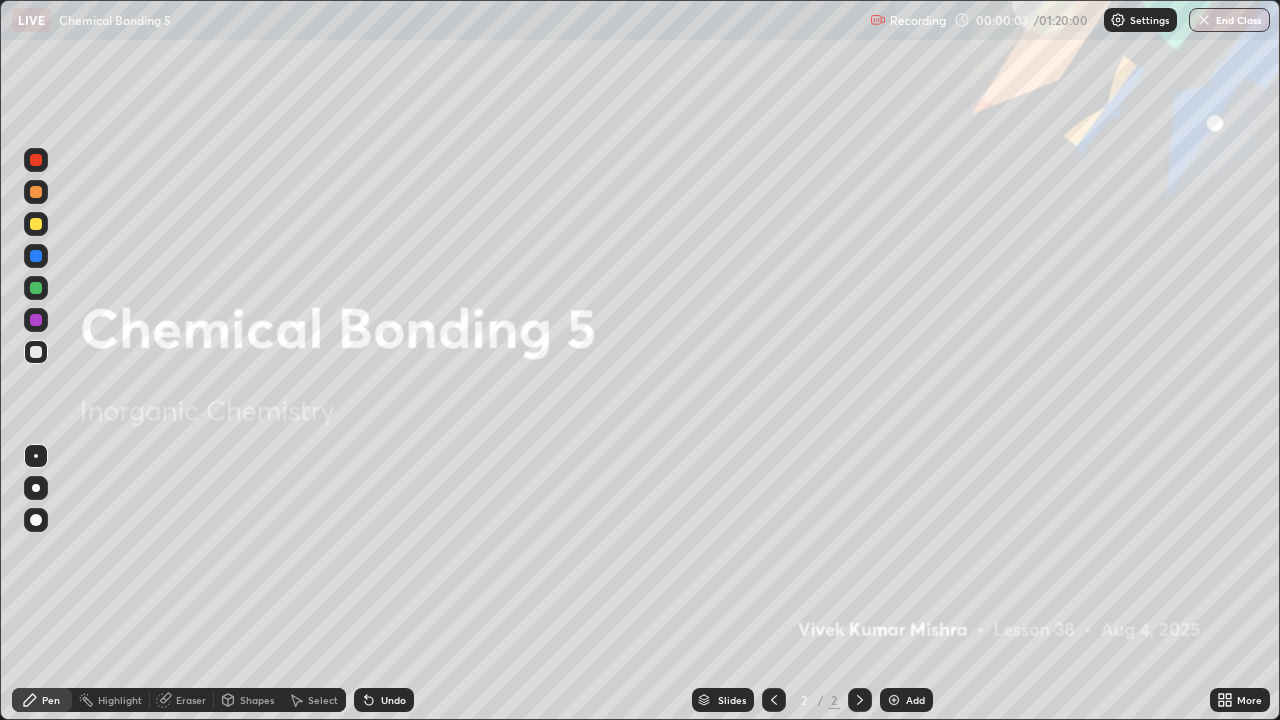 click 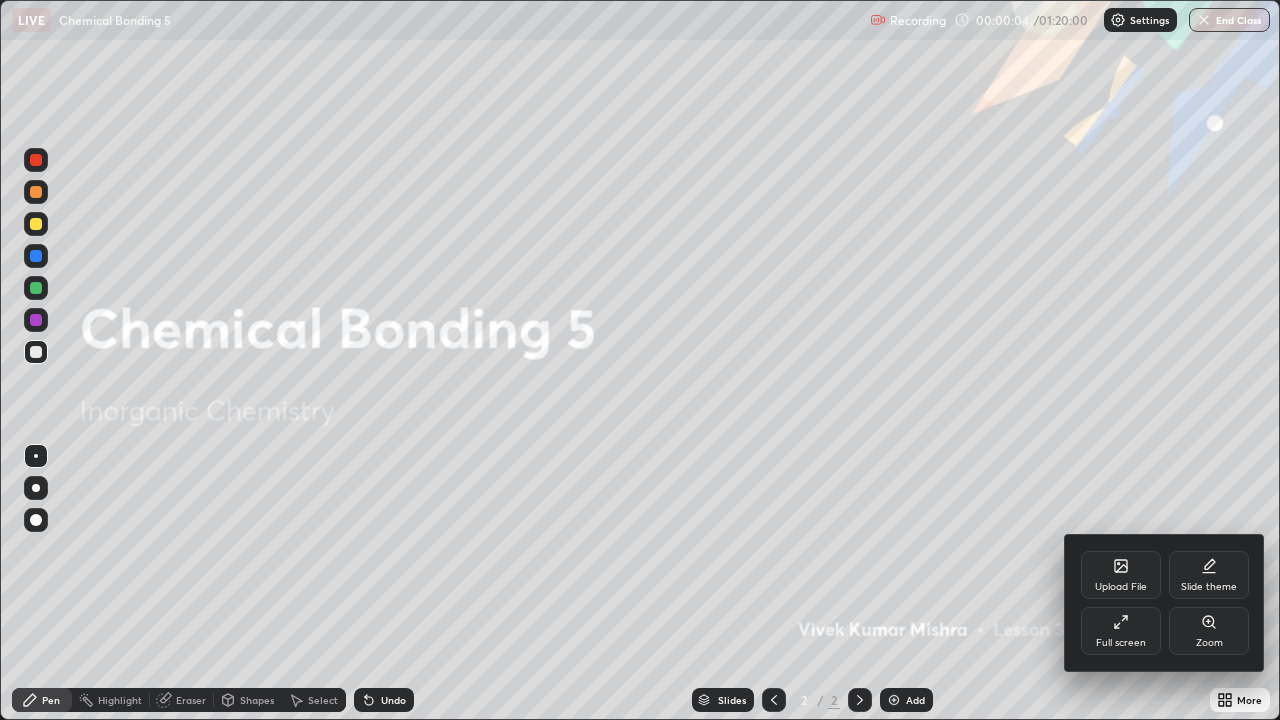 click on "Slide theme" at bounding box center (1209, 575) 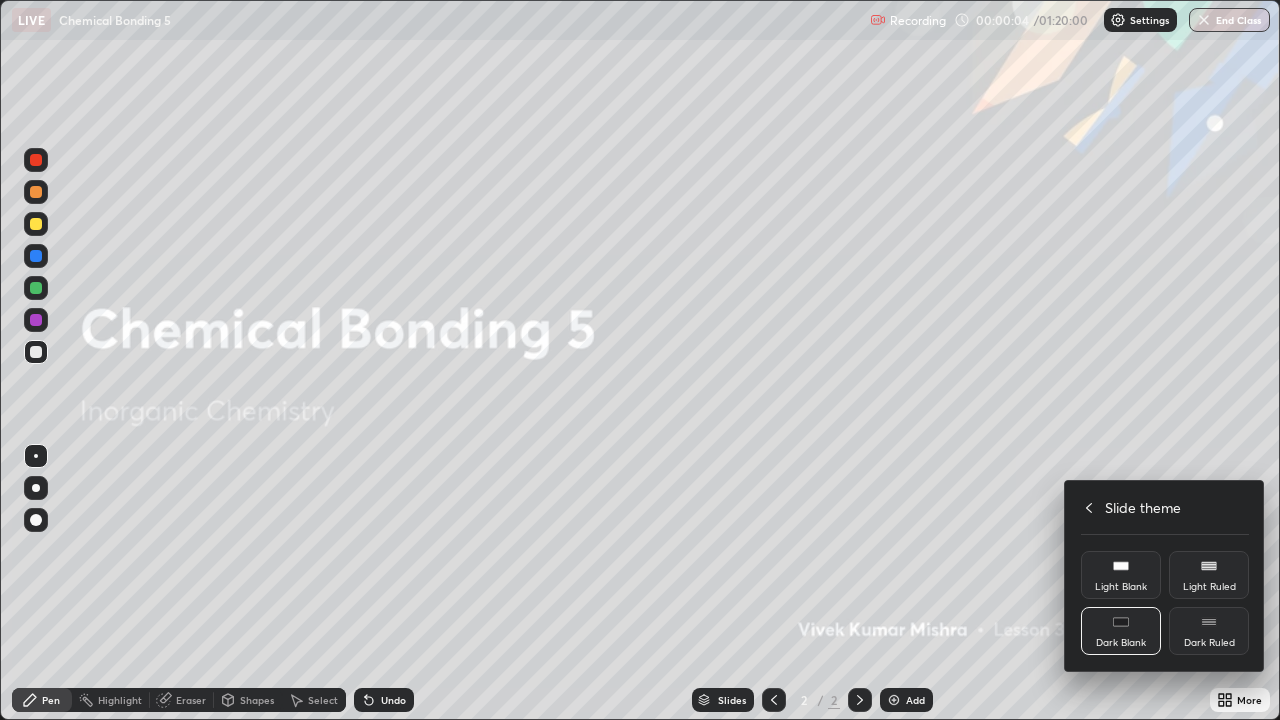 click on "Dark Ruled" at bounding box center [1209, 631] 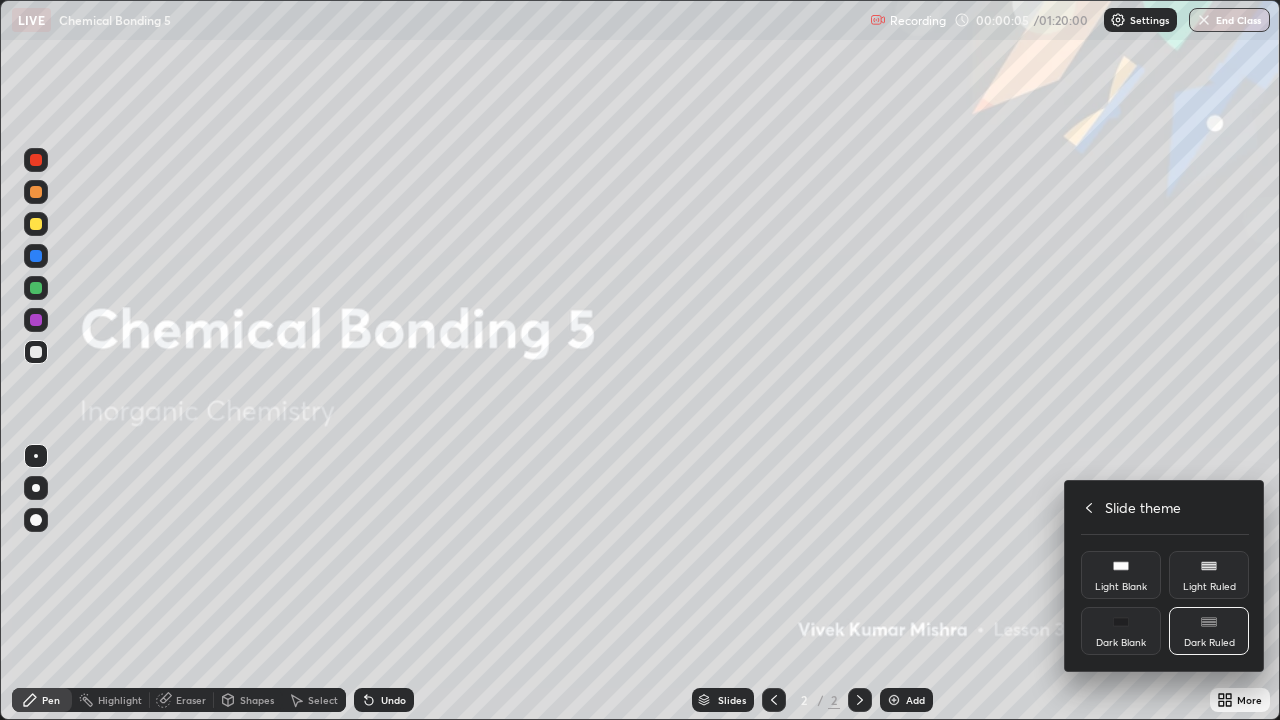 click 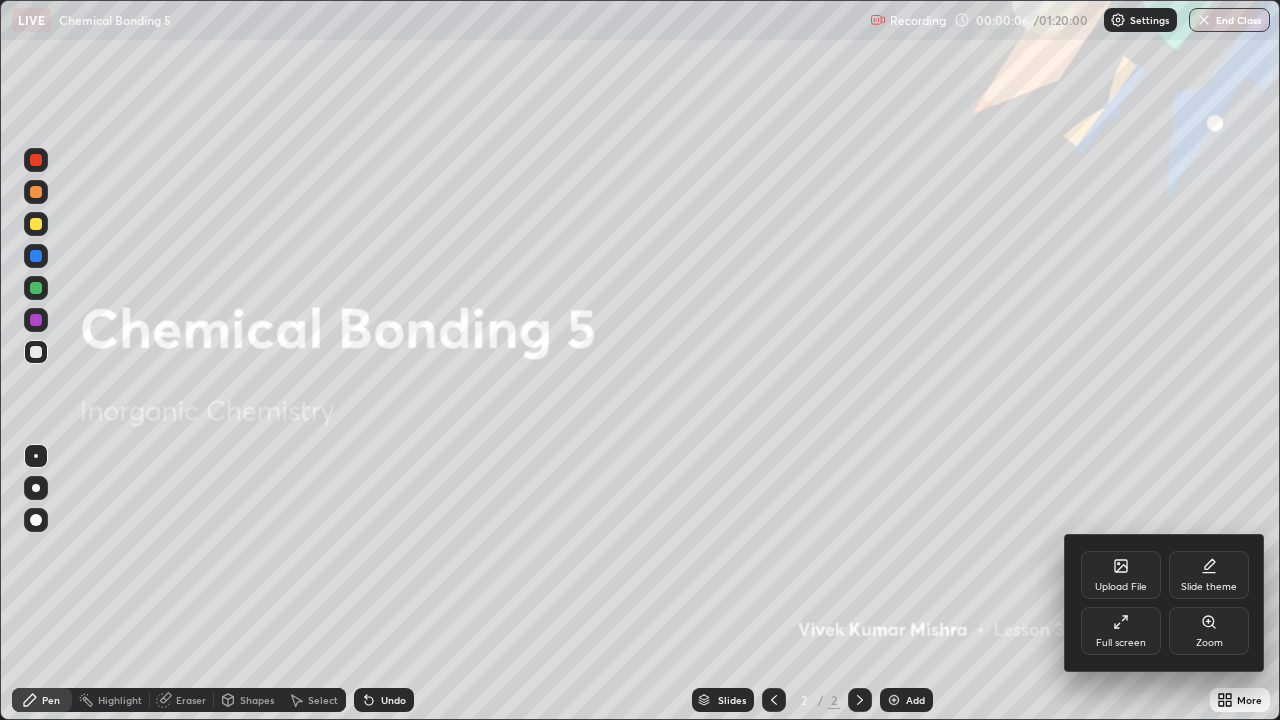 click at bounding box center [640, 360] 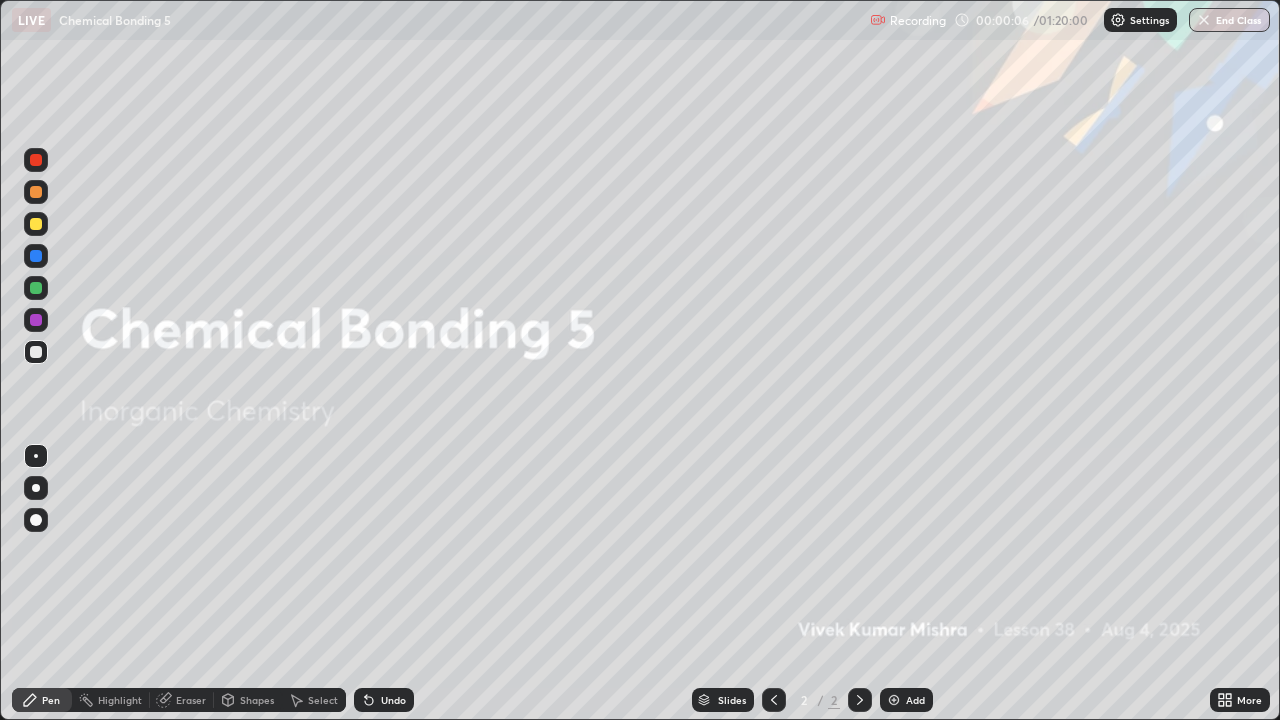 click on "Add" at bounding box center [906, 700] 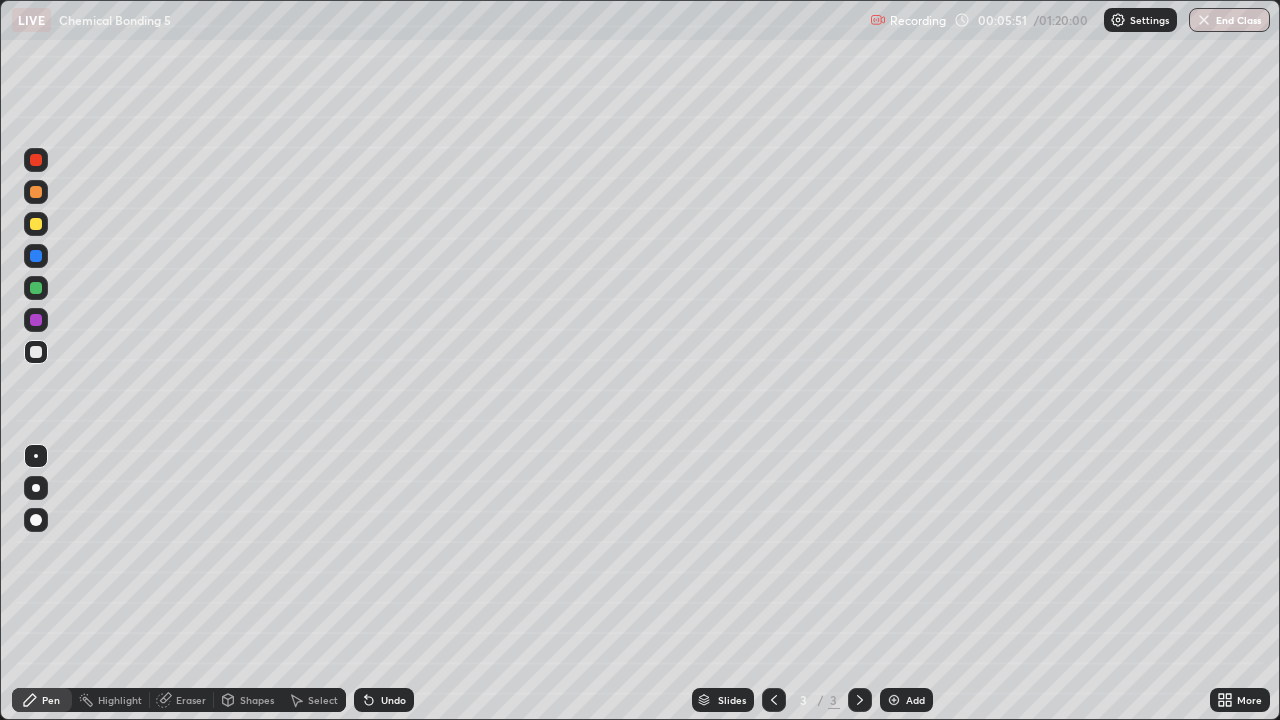 click on "Undo" at bounding box center (393, 700) 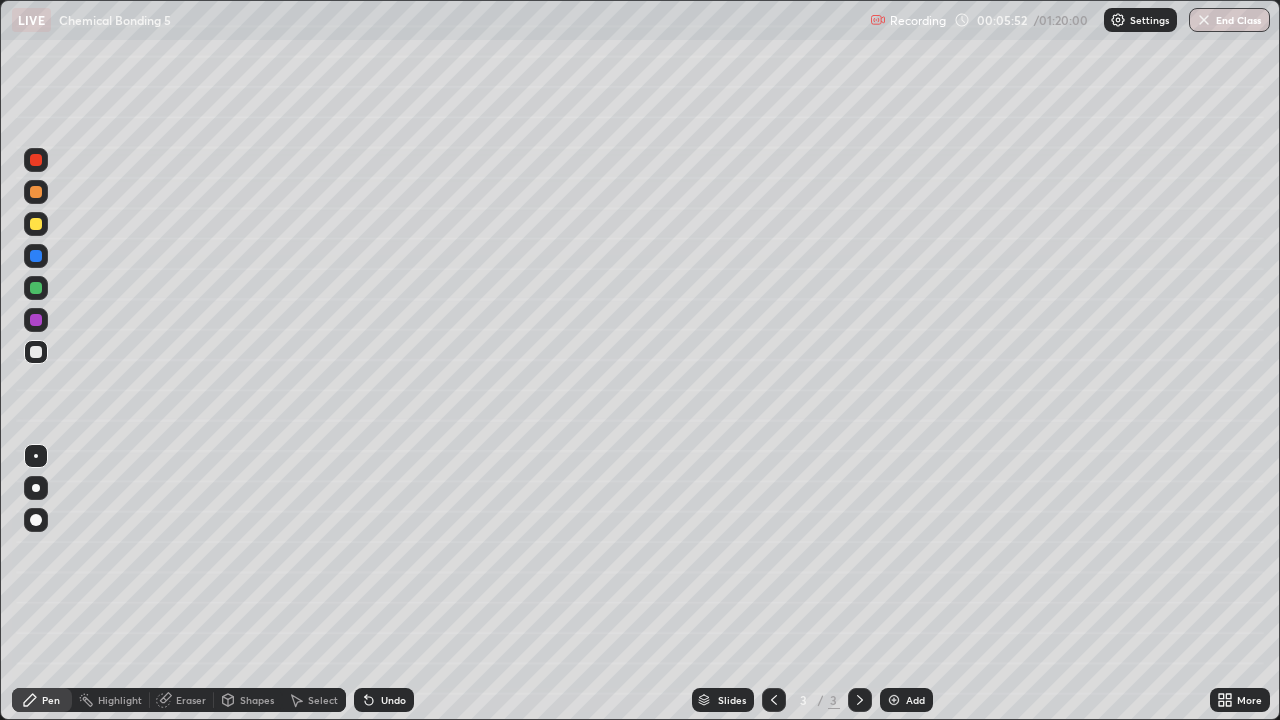 click on "Undo" at bounding box center [393, 700] 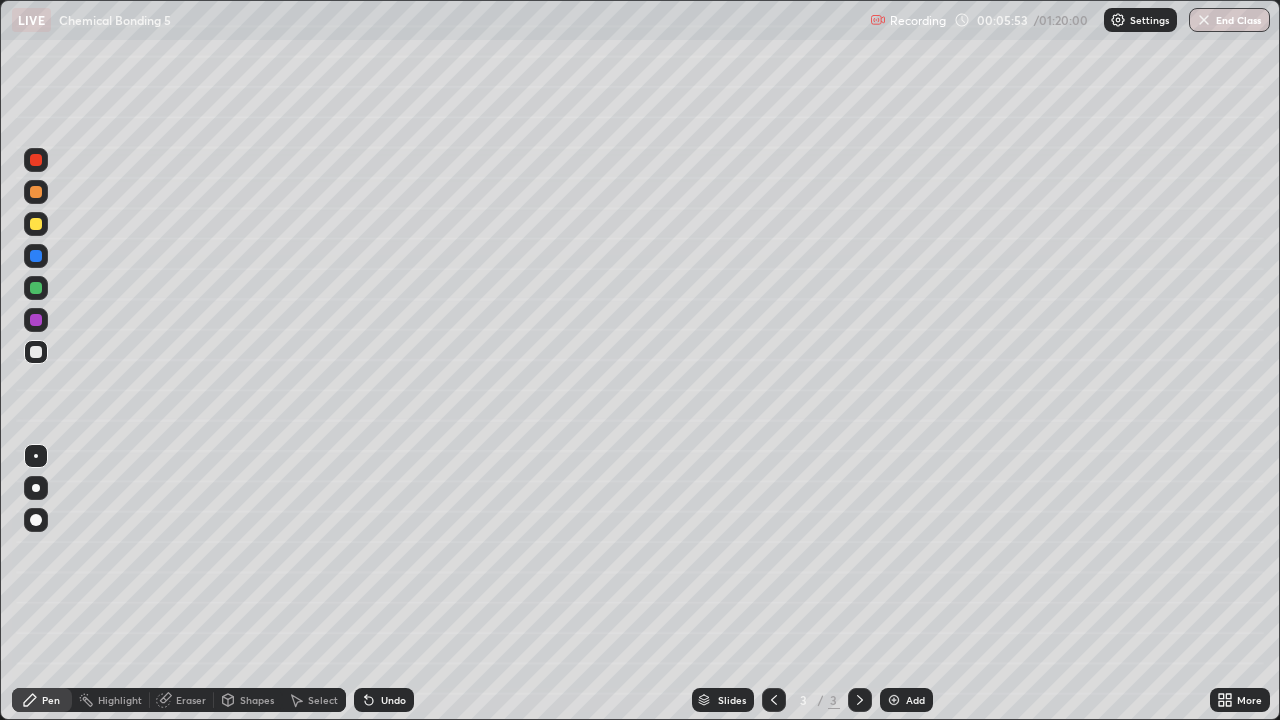 click 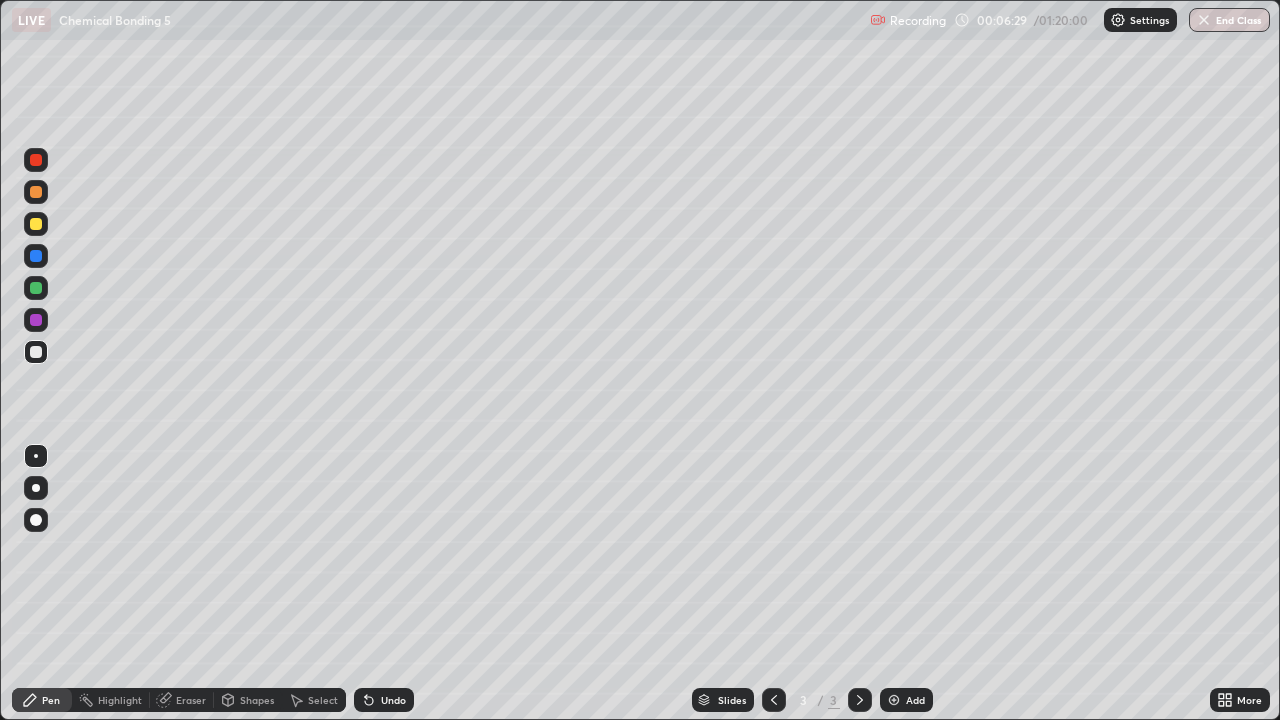 click on "Undo" at bounding box center [384, 700] 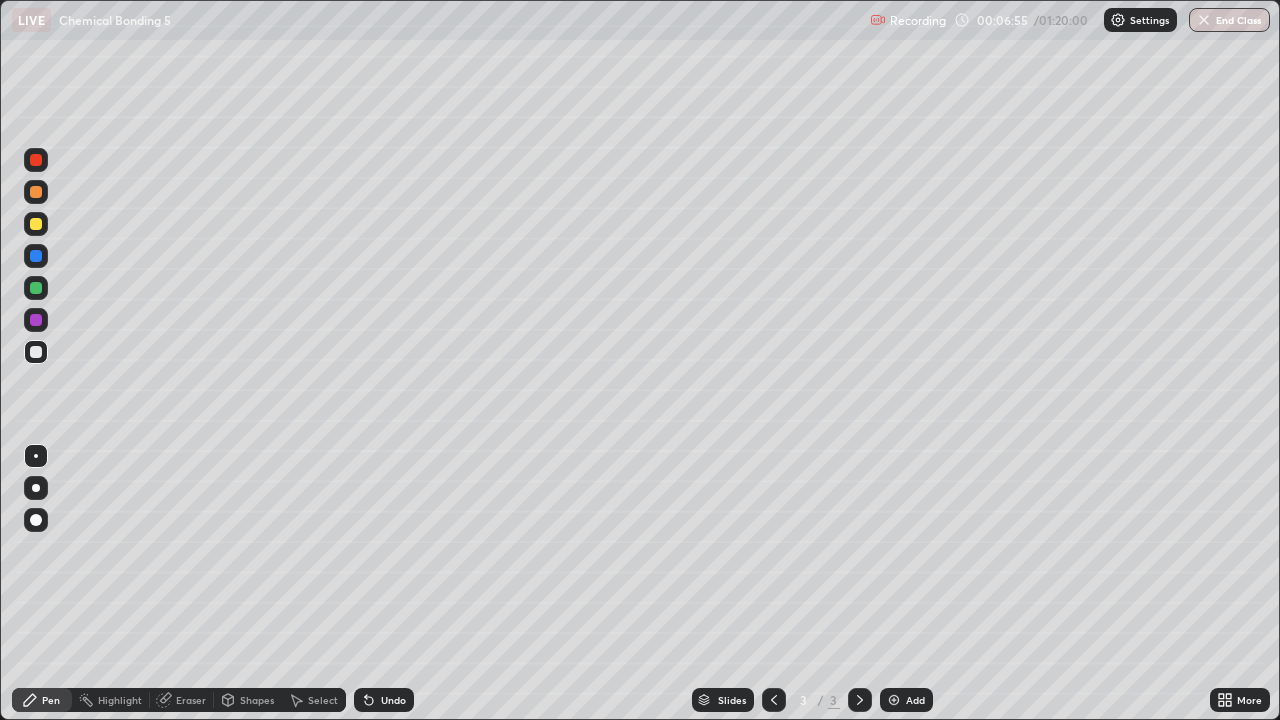 click on "Select" at bounding box center (323, 700) 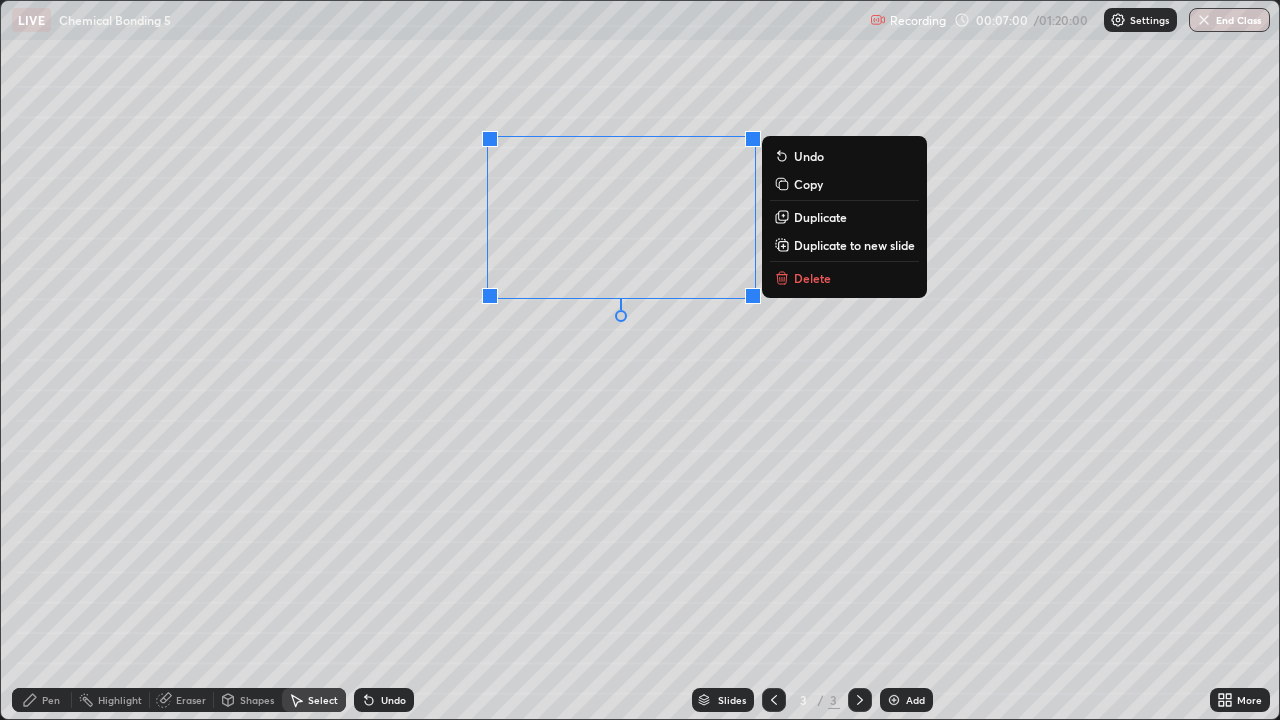 click on "Duplicate" at bounding box center (820, 217) 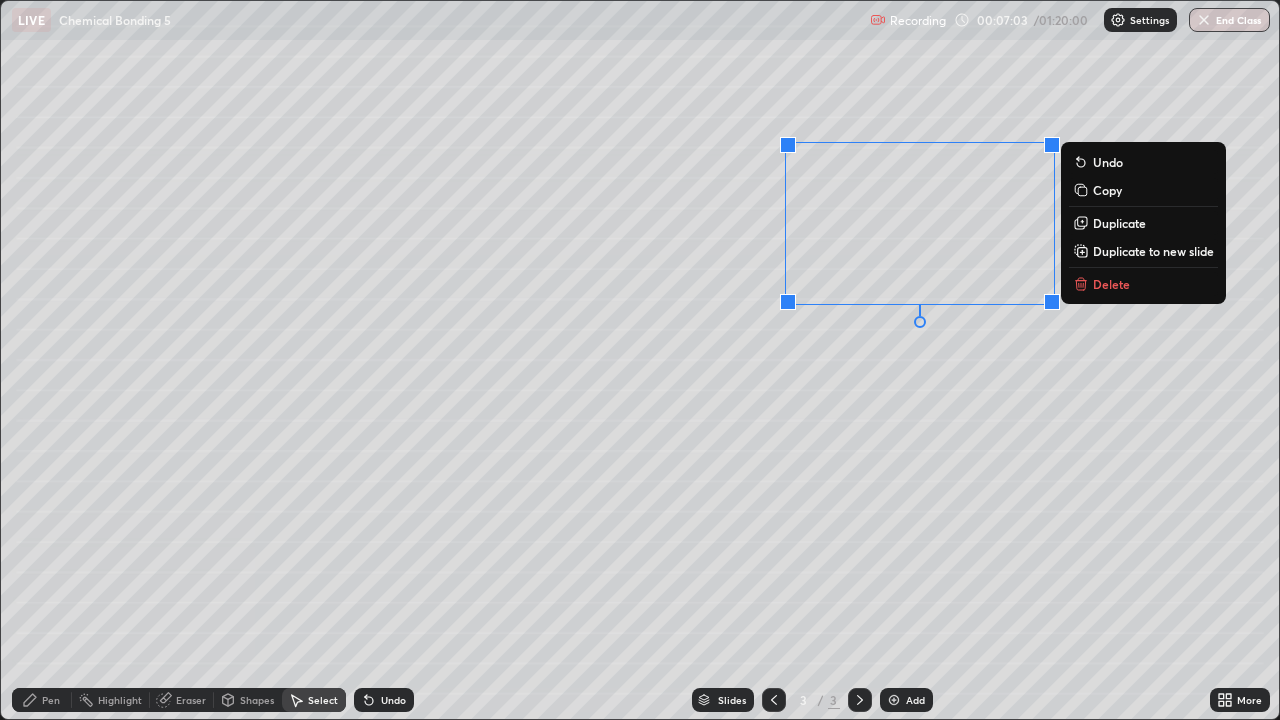 click on "0 ° Undo Copy Duplicate Duplicate to new slide Delete" at bounding box center [640, 360] 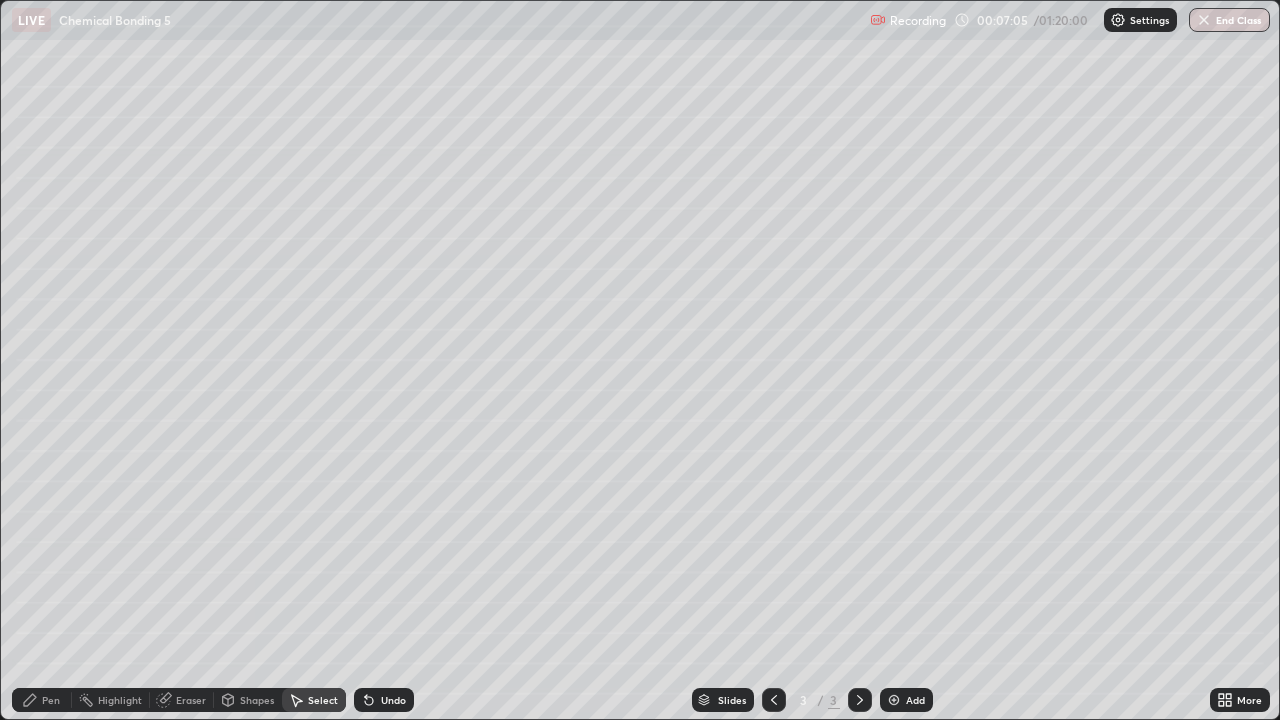 click on "Eraser" at bounding box center (191, 700) 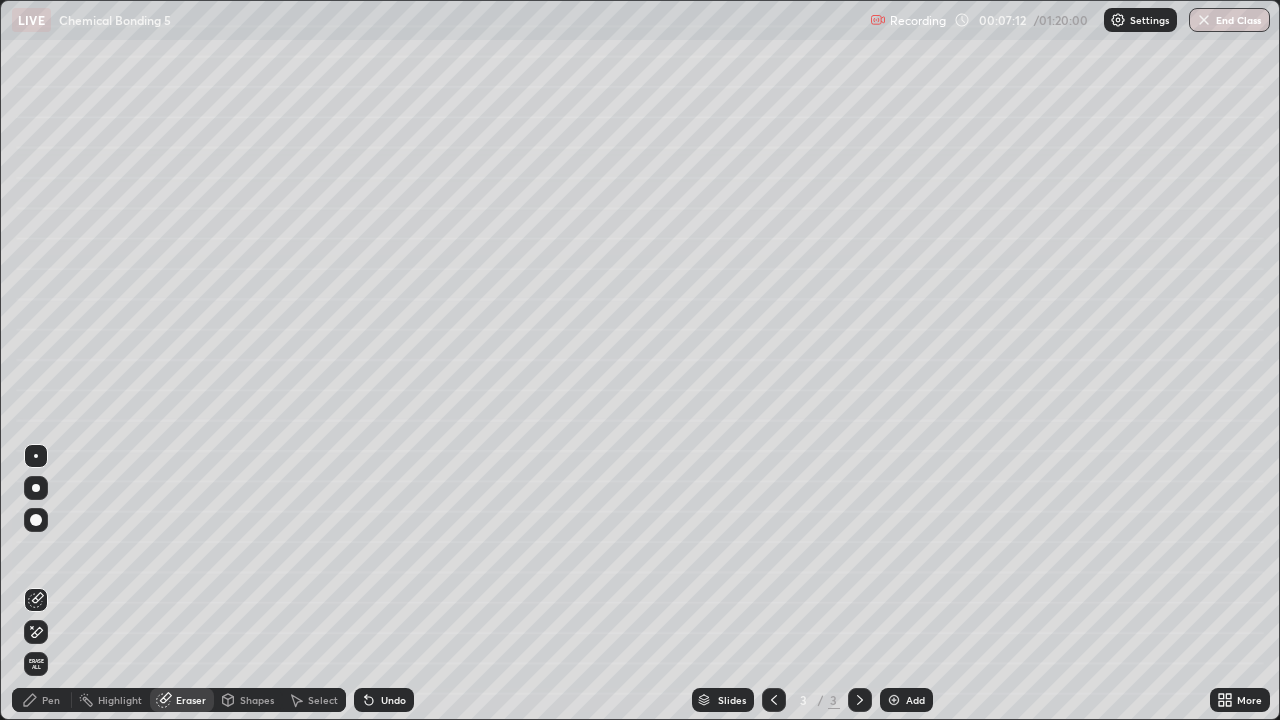 click on "Pen" at bounding box center [51, 700] 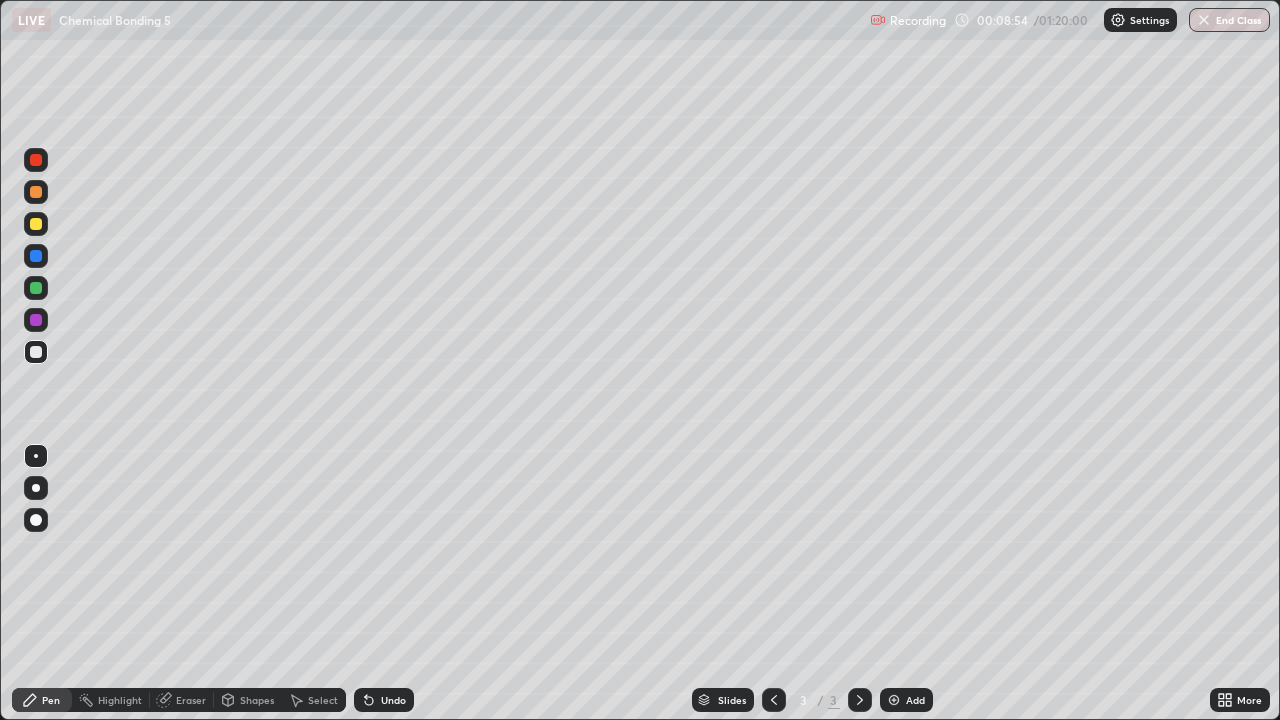click at bounding box center [36, 320] 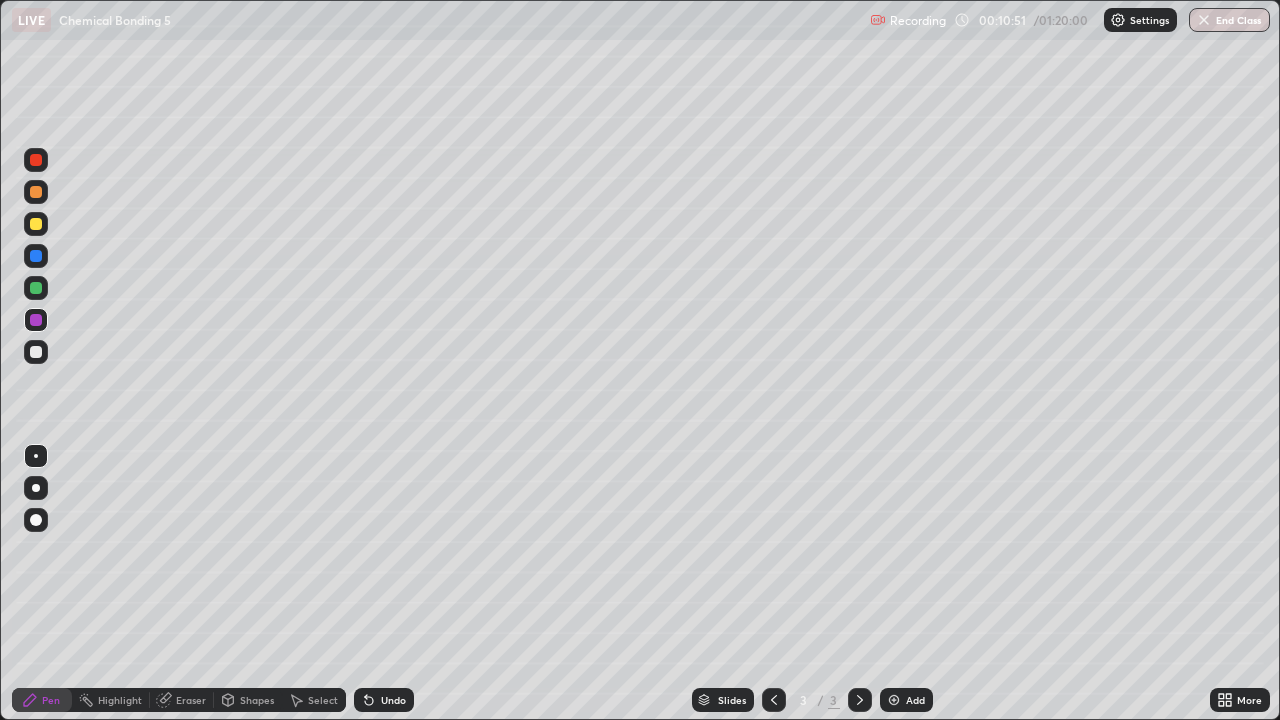 click on "Add" at bounding box center [906, 700] 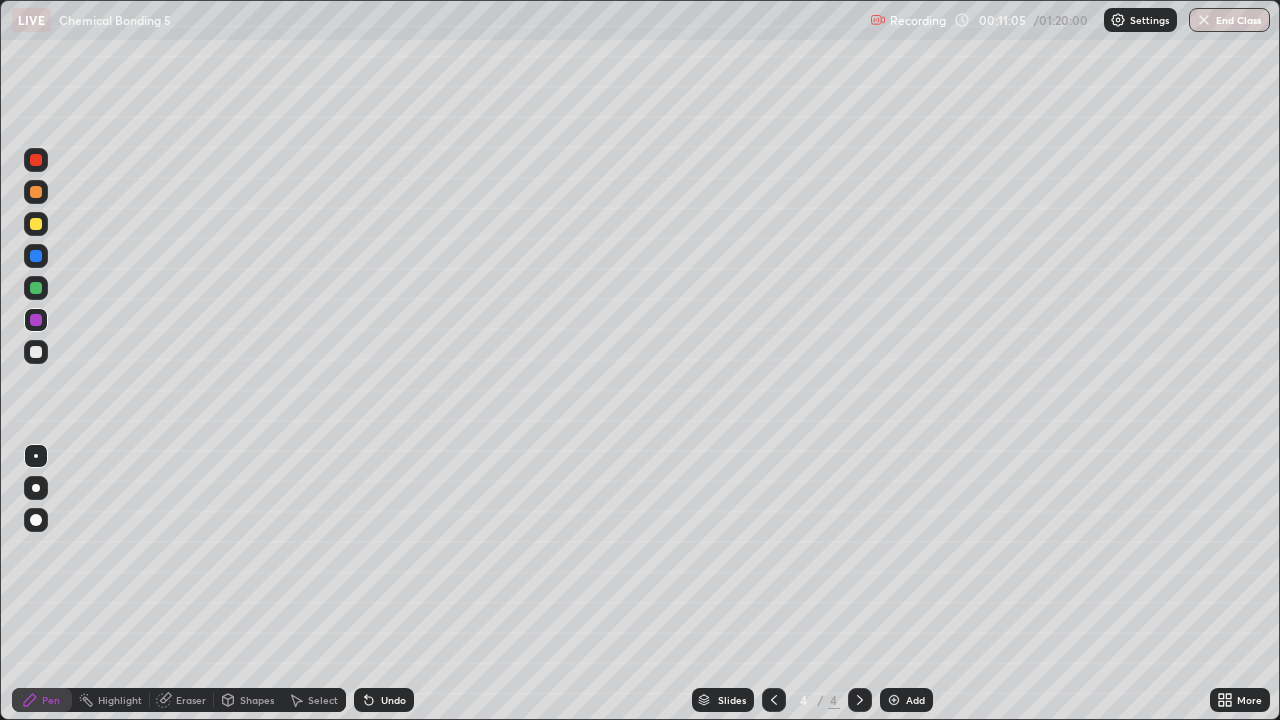 click at bounding box center (36, 352) 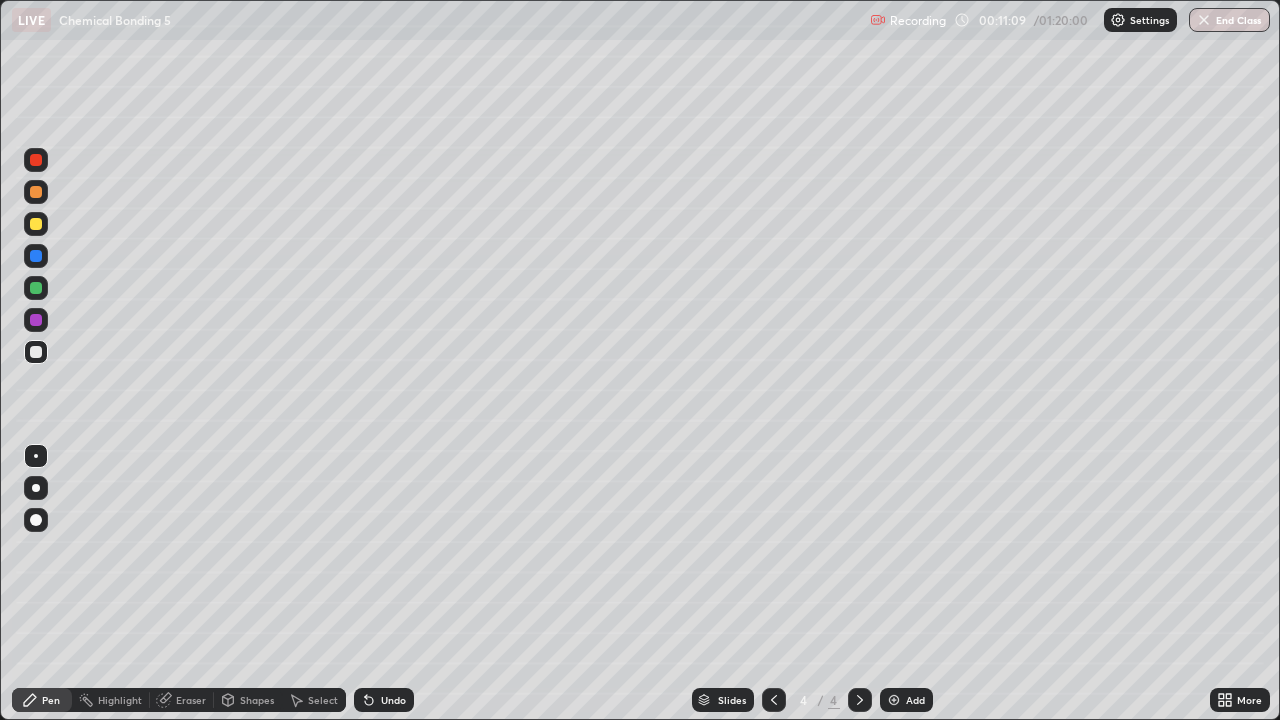 click at bounding box center (36, 160) 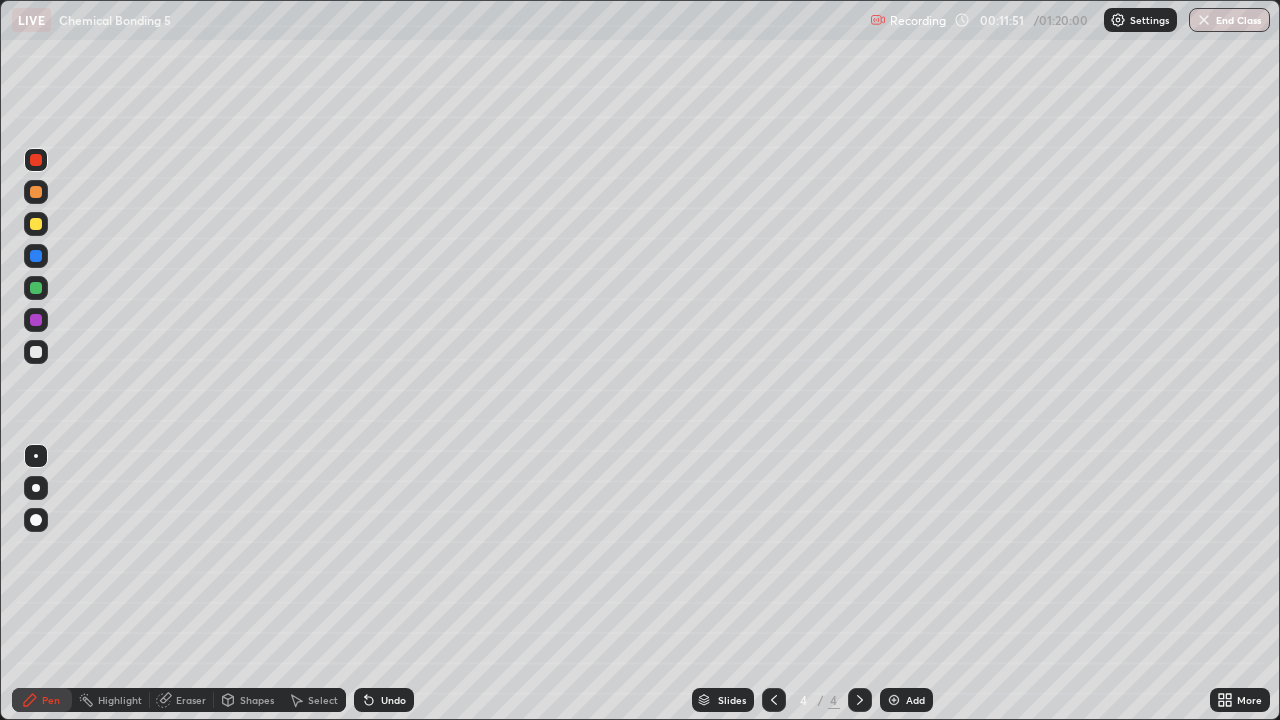 click on "Undo" at bounding box center (384, 700) 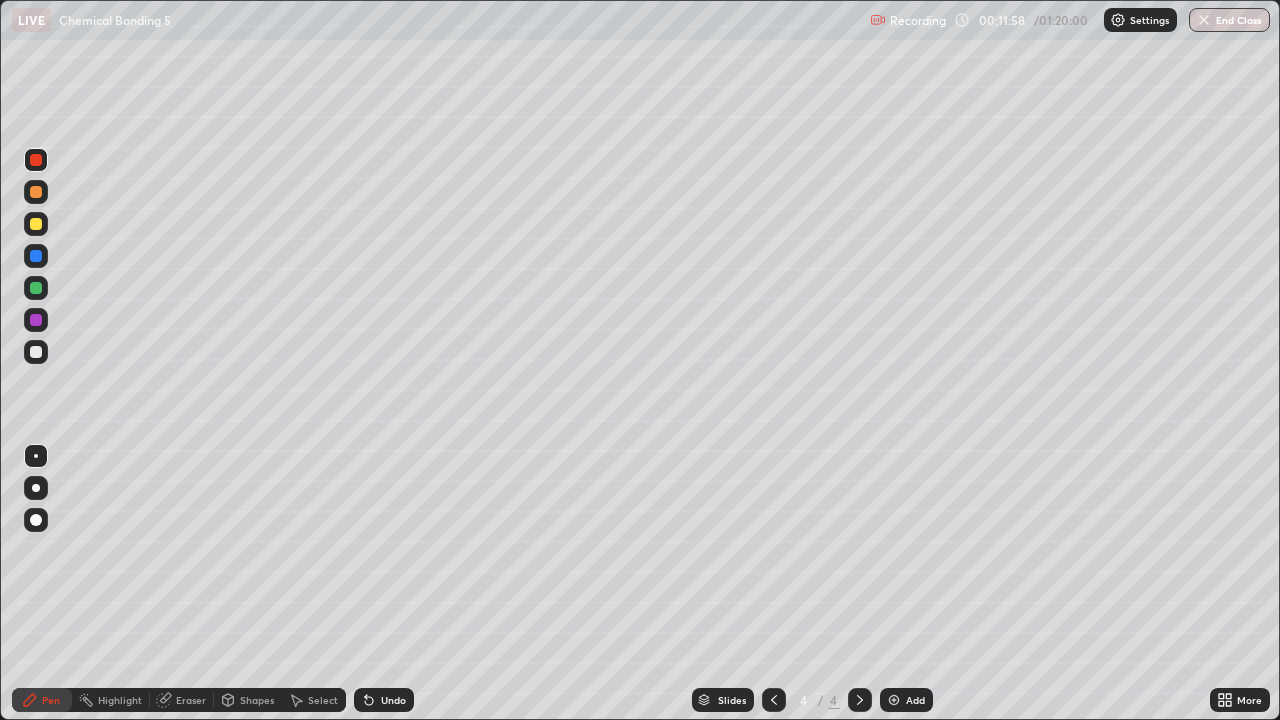 click on "Undo" at bounding box center (393, 700) 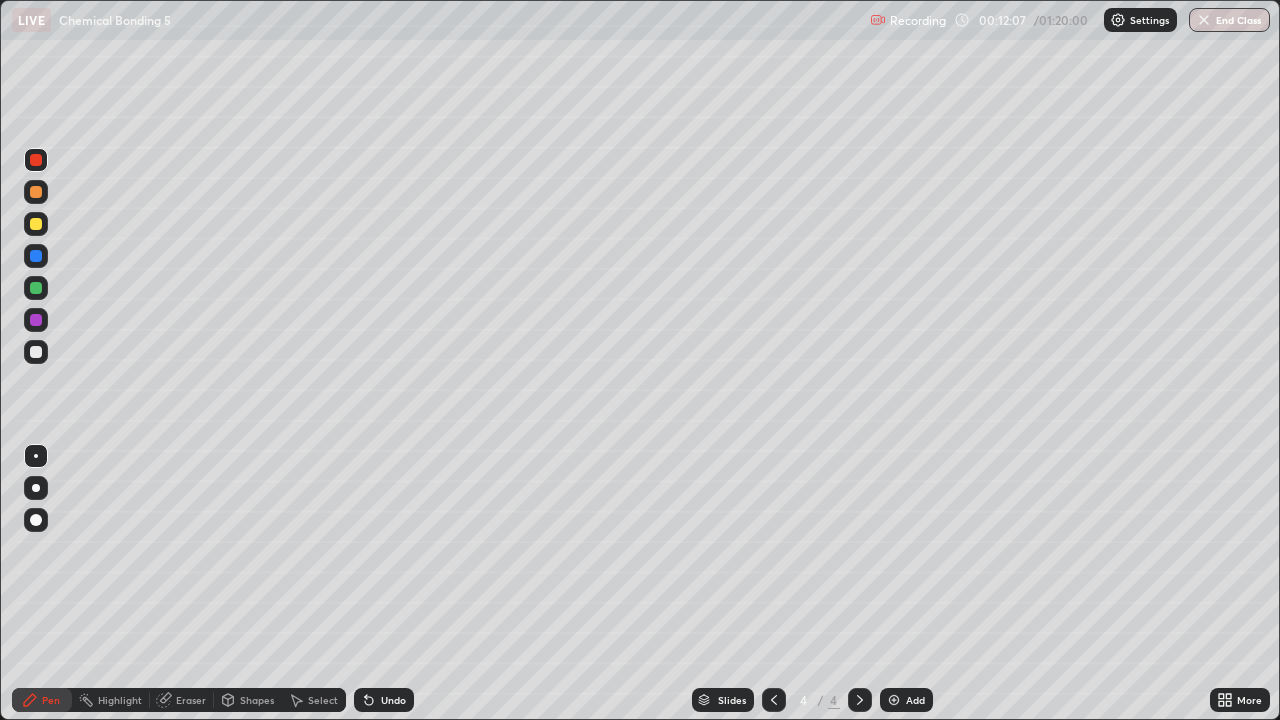 click on "Undo" at bounding box center [384, 700] 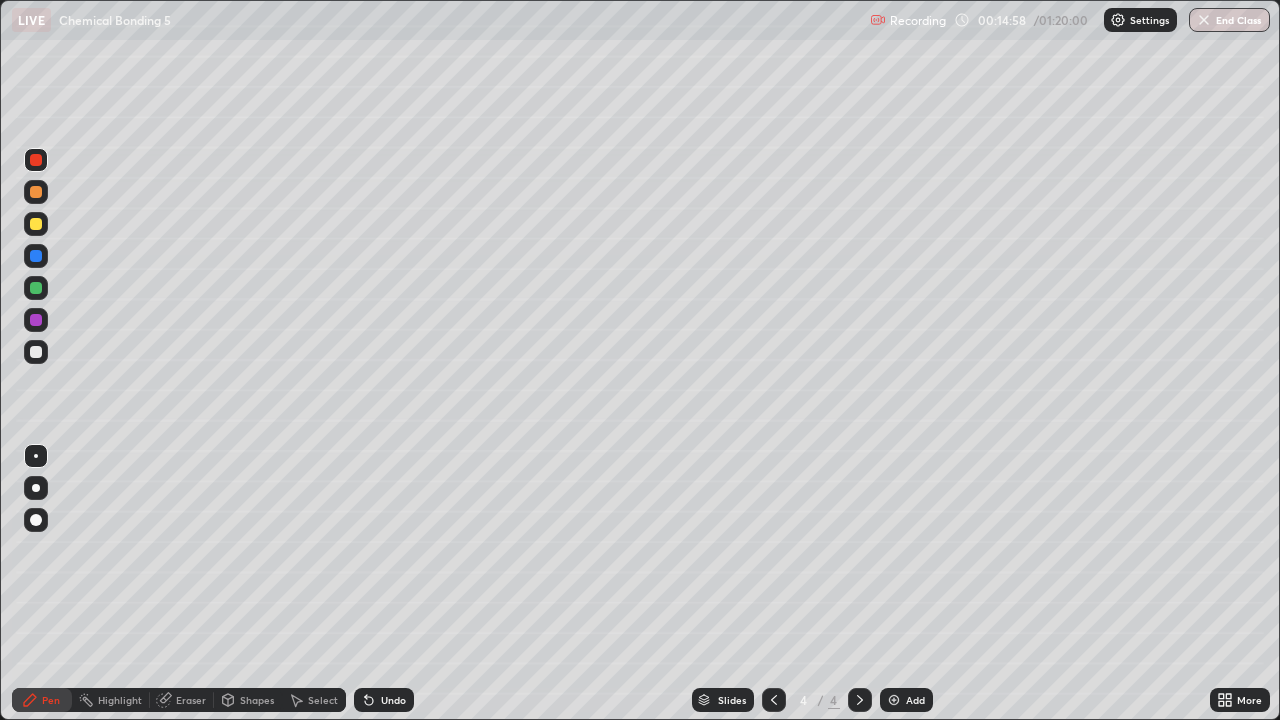 click at bounding box center (36, 224) 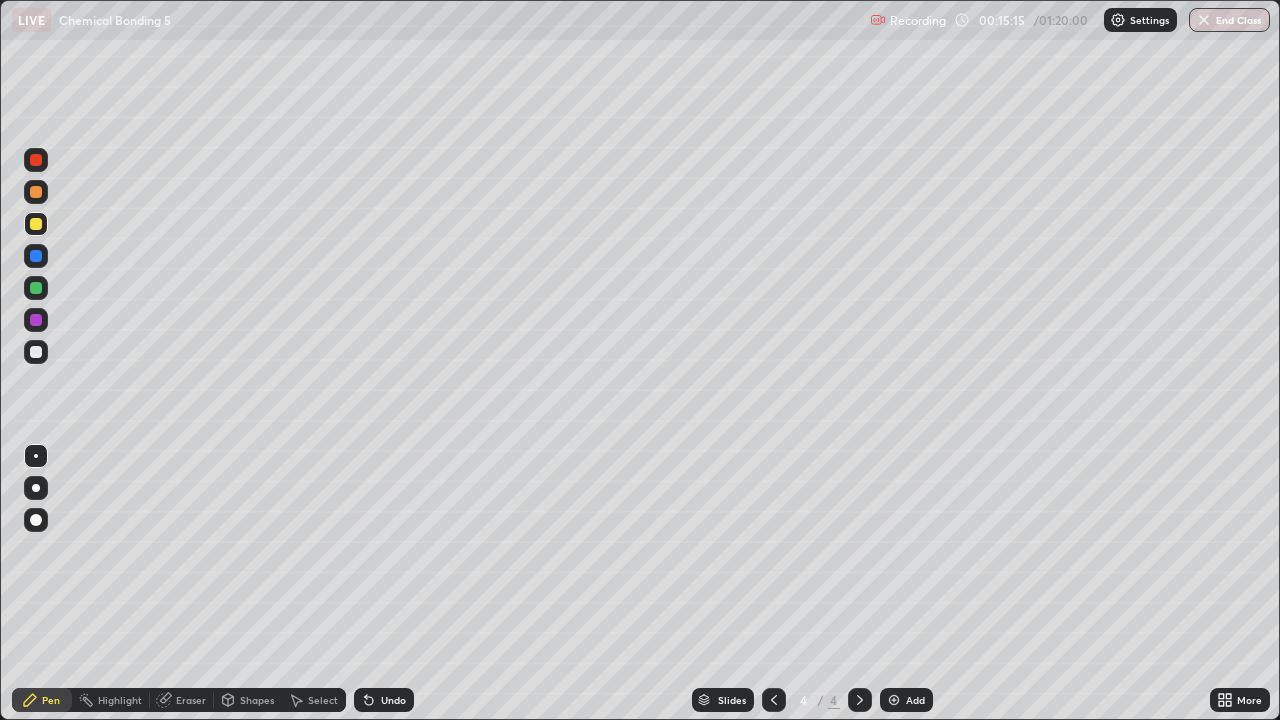 click at bounding box center (774, 700) 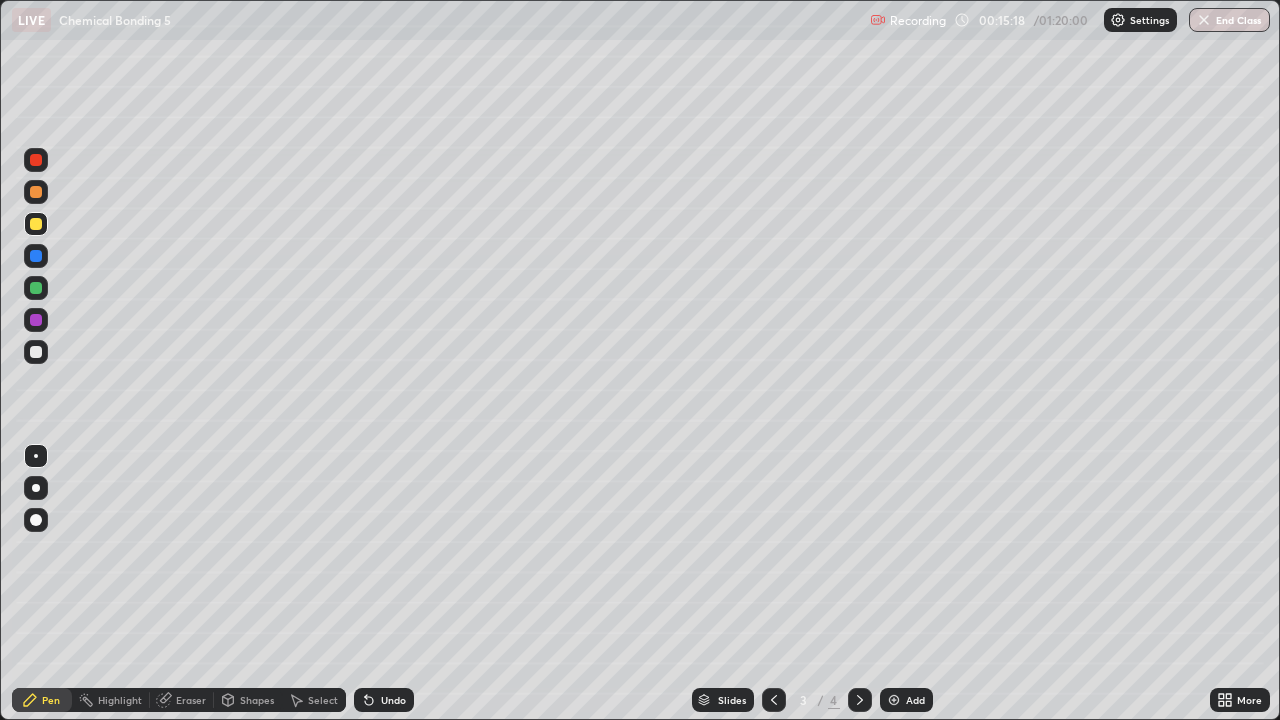 click 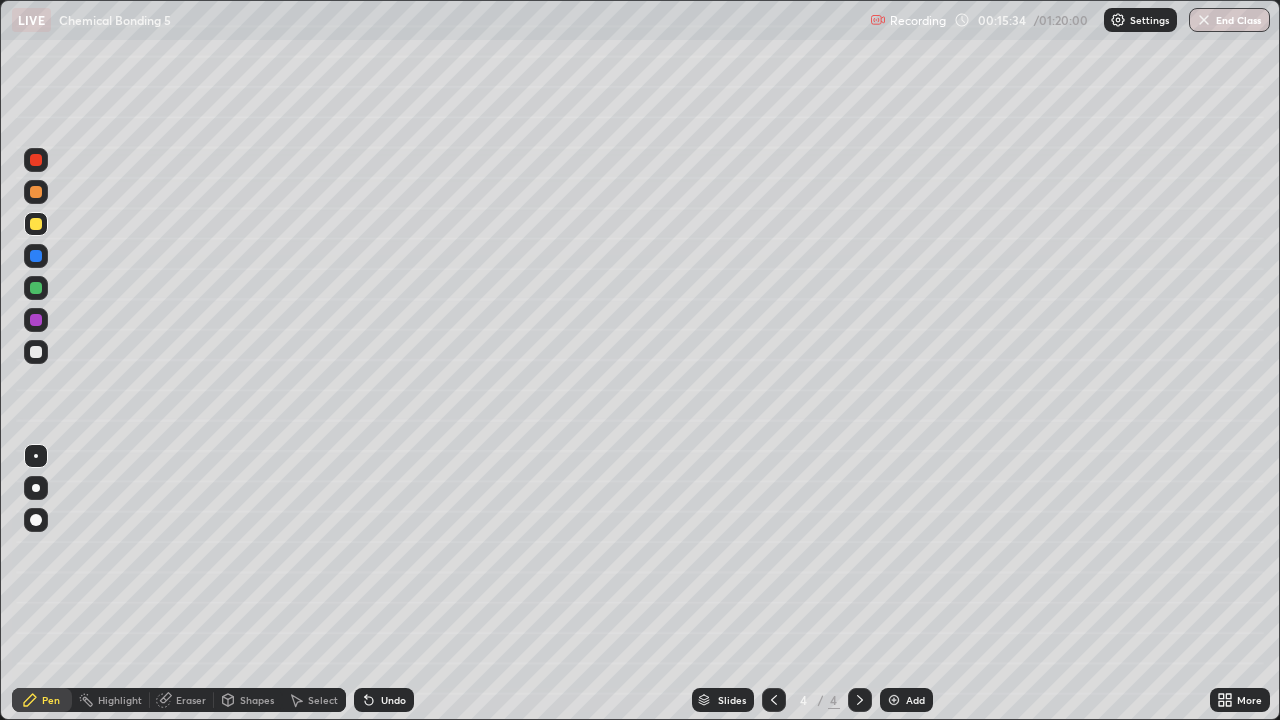 click 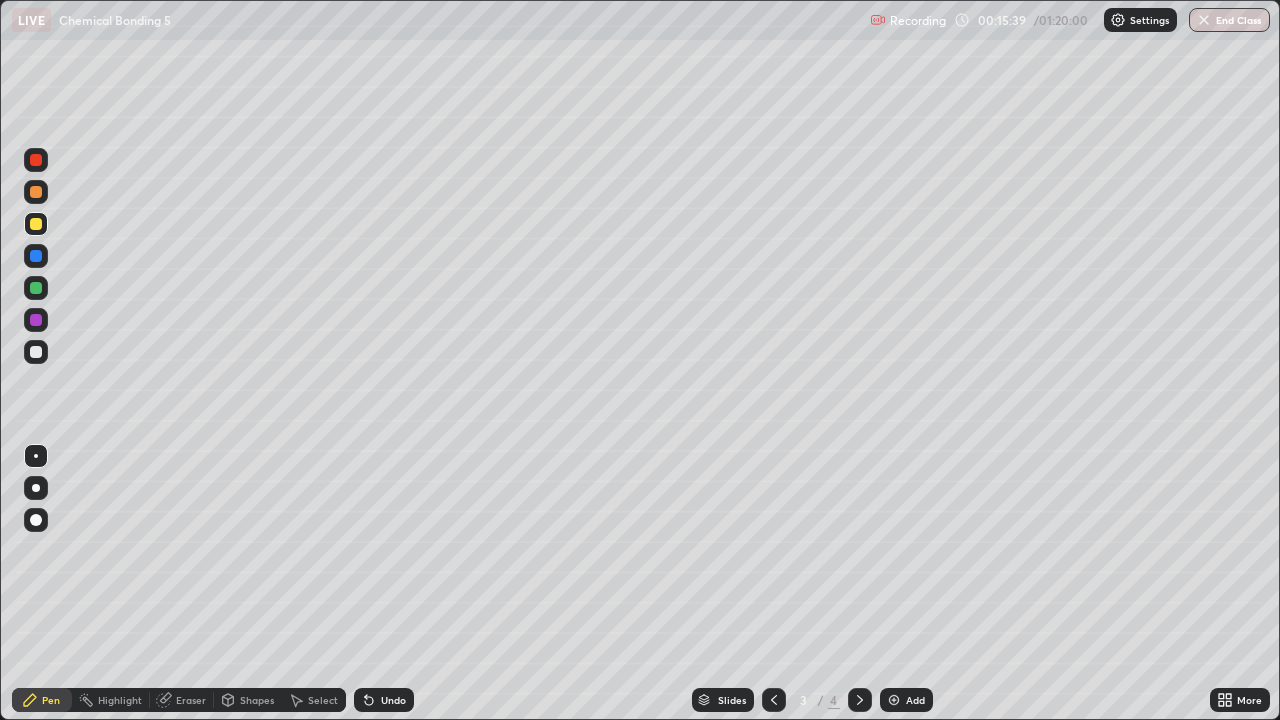 click 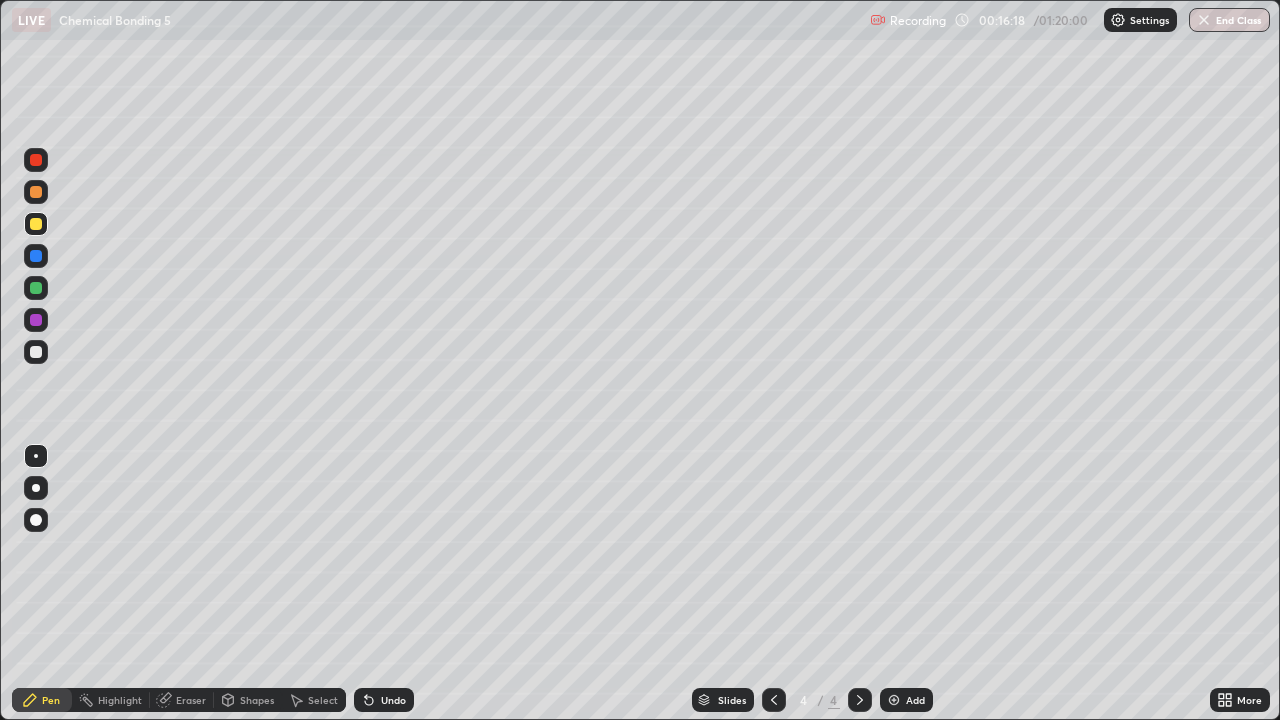 click 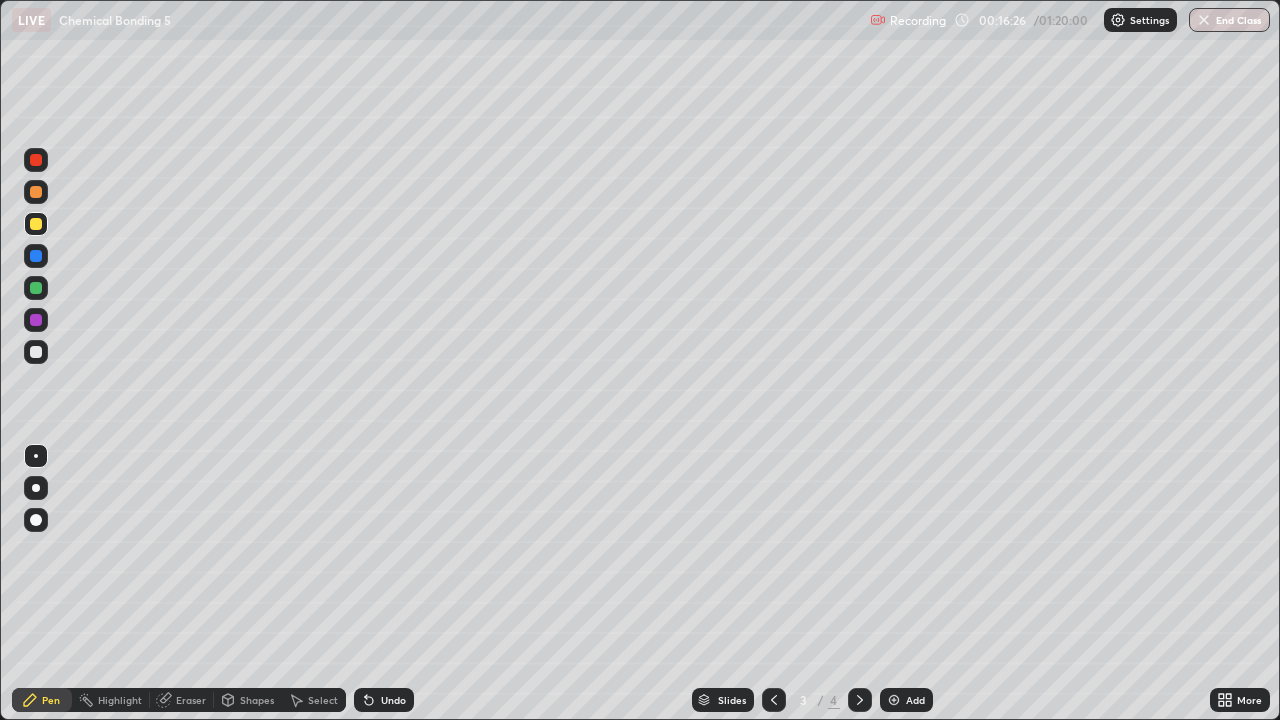 click at bounding box center (860, 700) 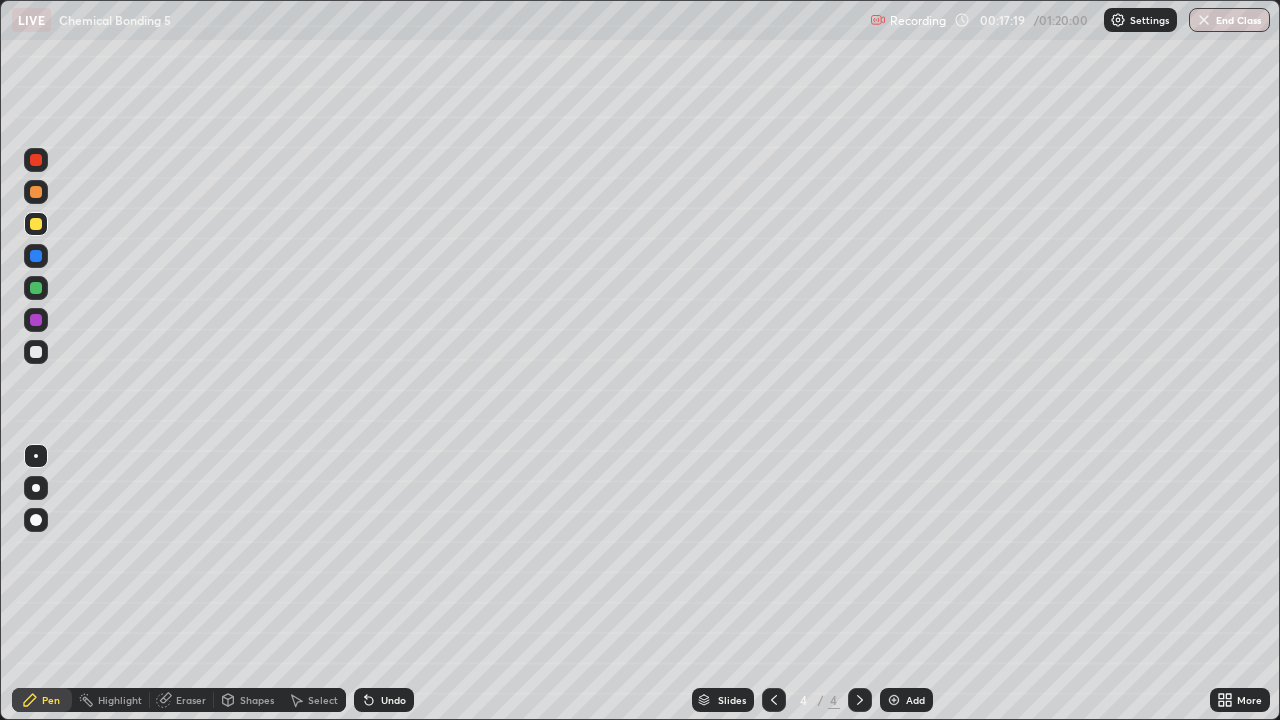 click 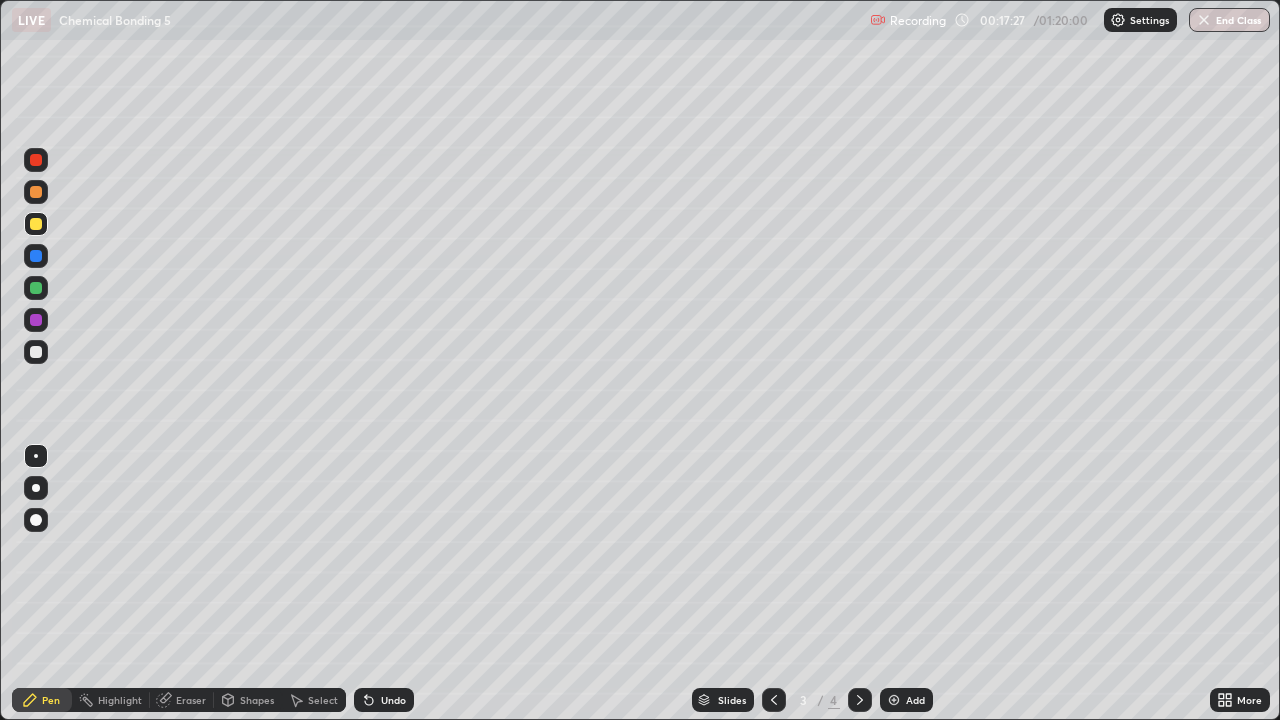 click 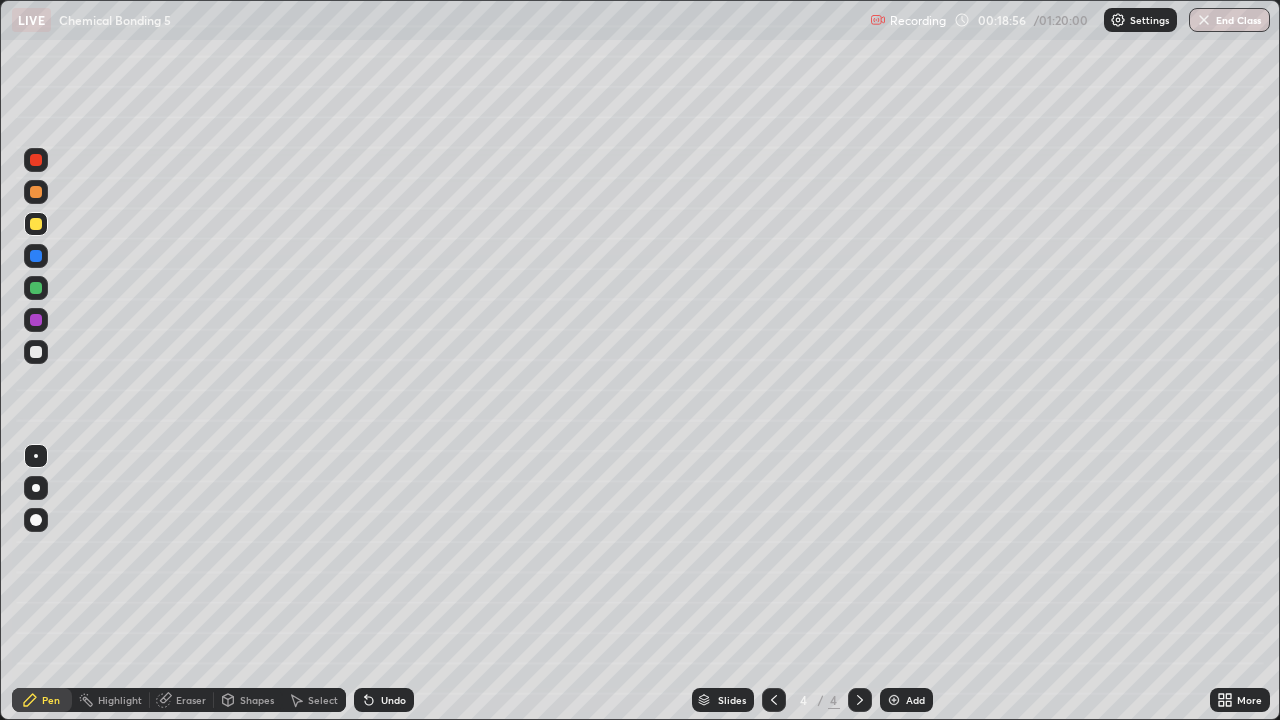 click on "Eraser" at bounding box center [191, 700] 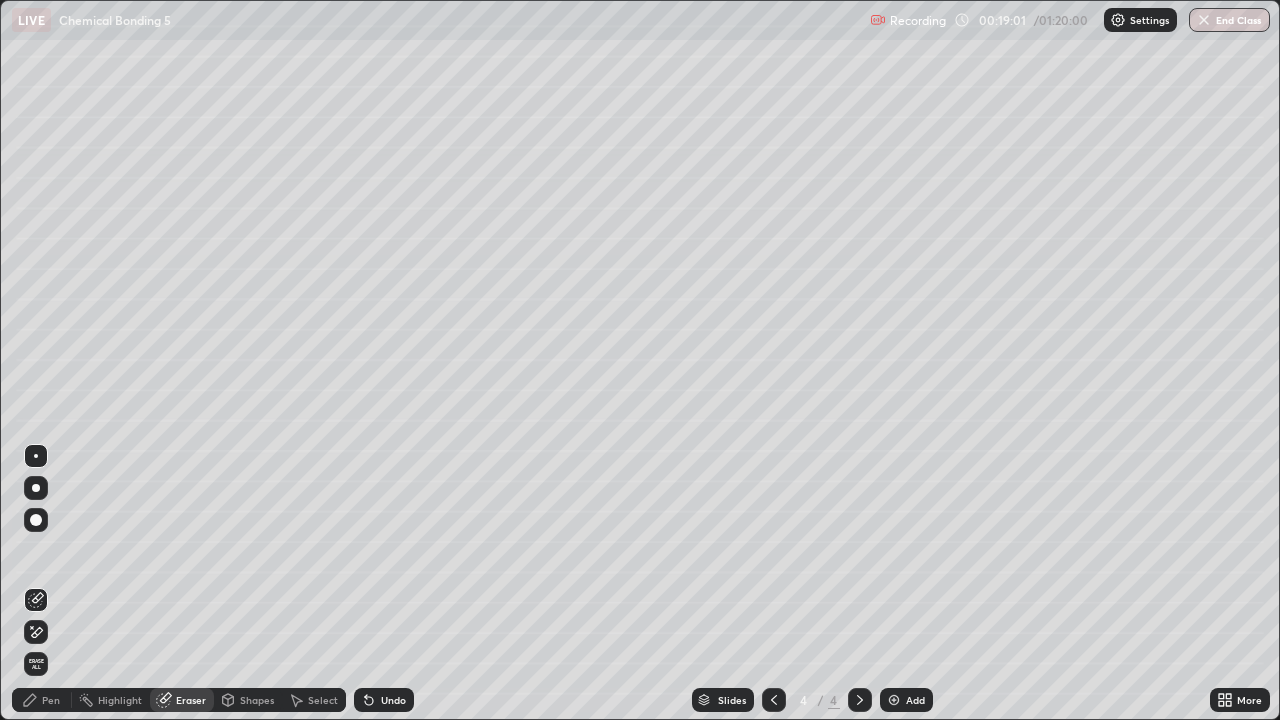 click on "Pen" at bounding box center [51, 700] 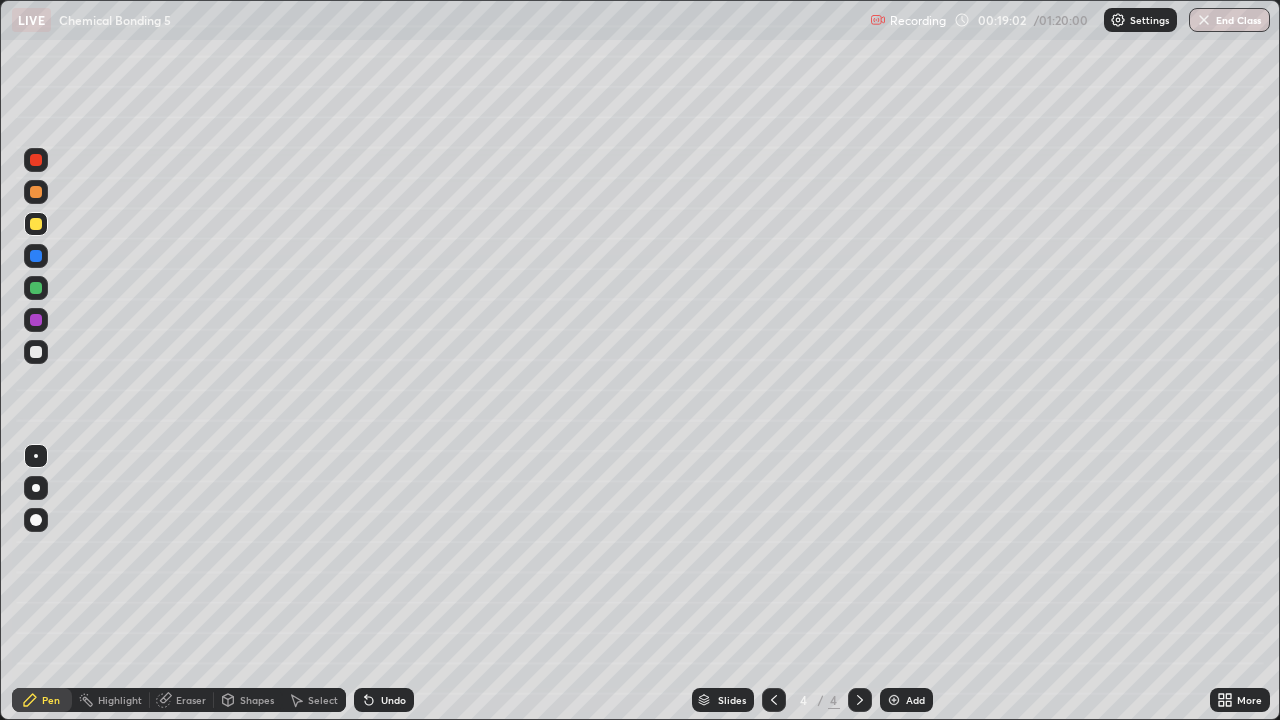 click at bounding box center (36, 288) 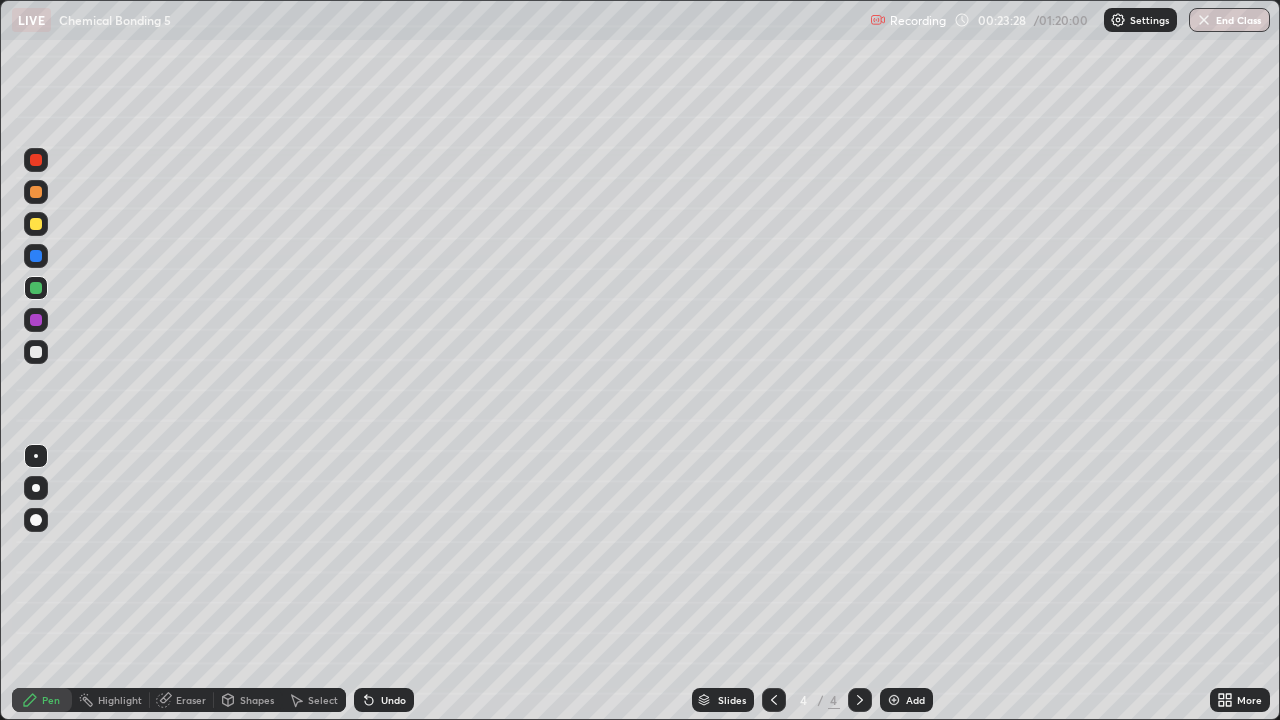 click at bounding box center (36, 160) 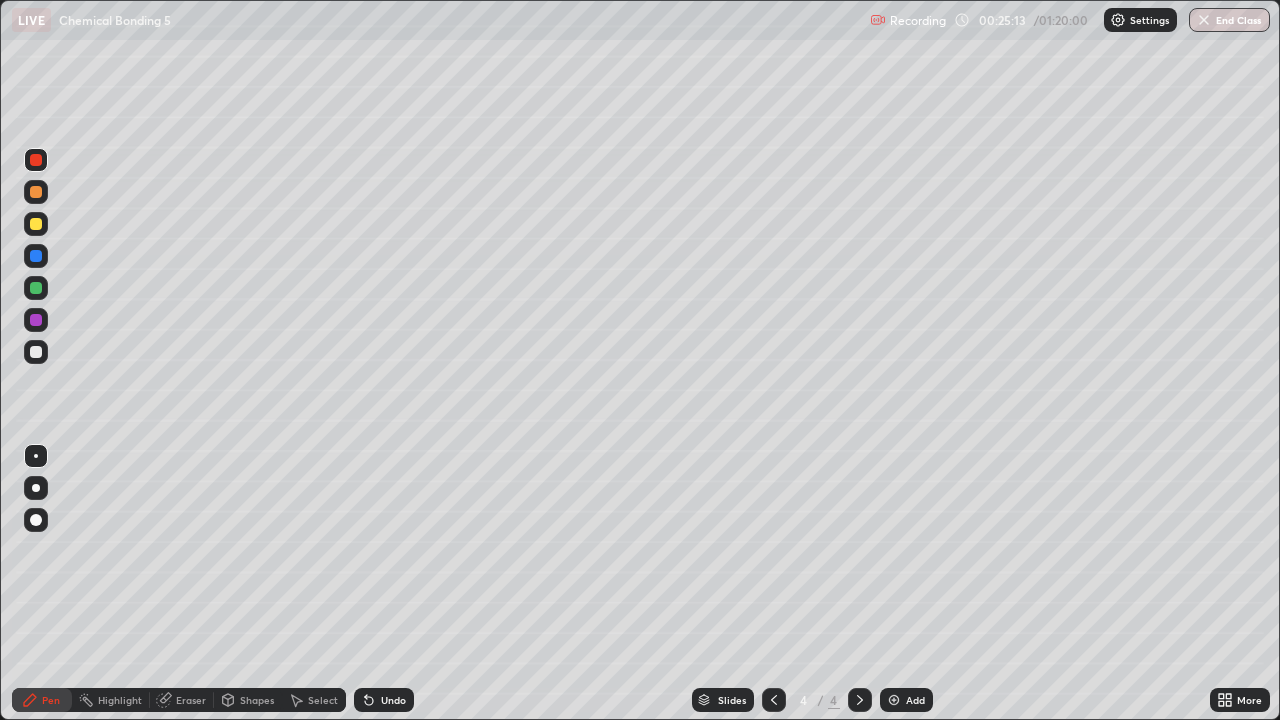 click on "Add" at bounding box center [915, 700] 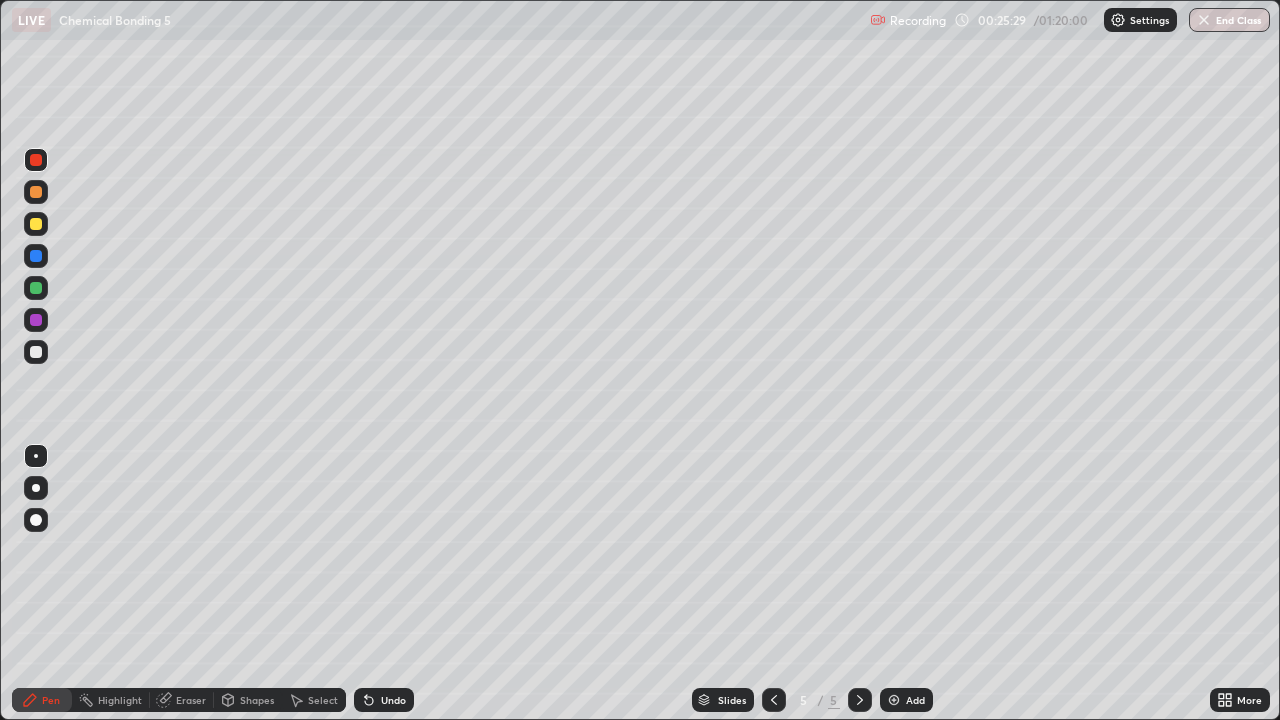 click at bounding box center (36, 352) 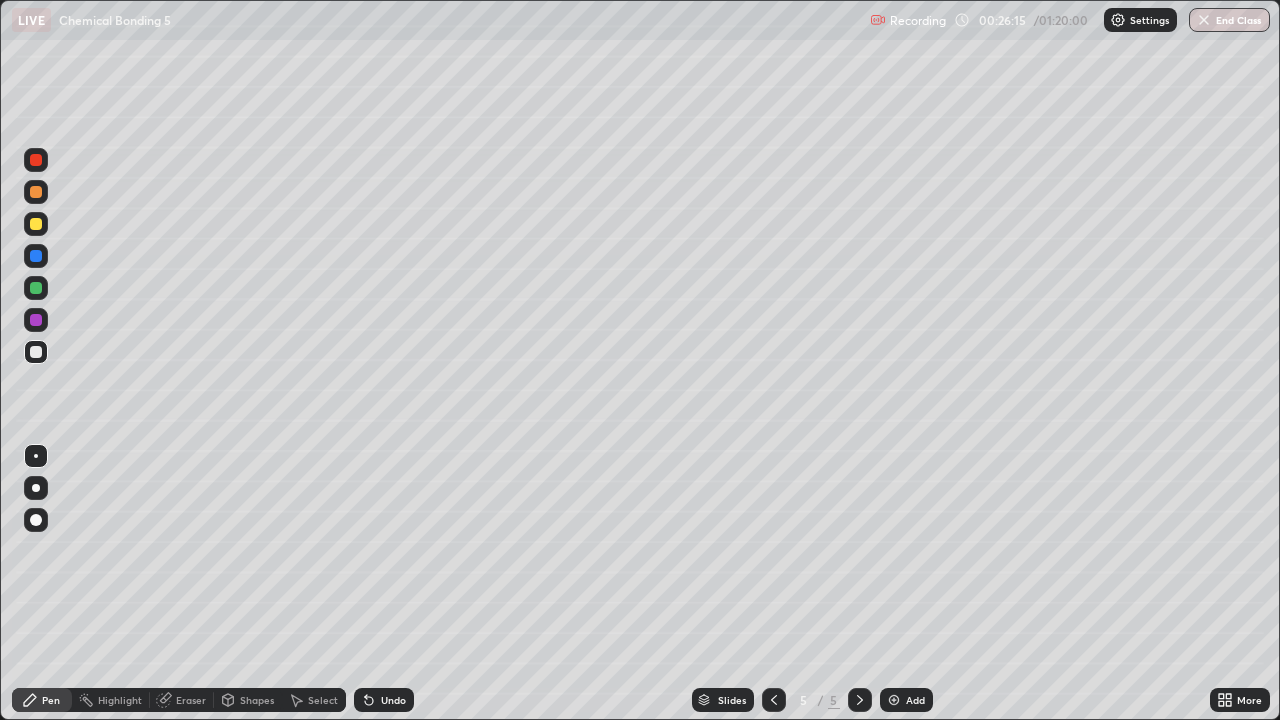 click at bounding box center [36, 160] 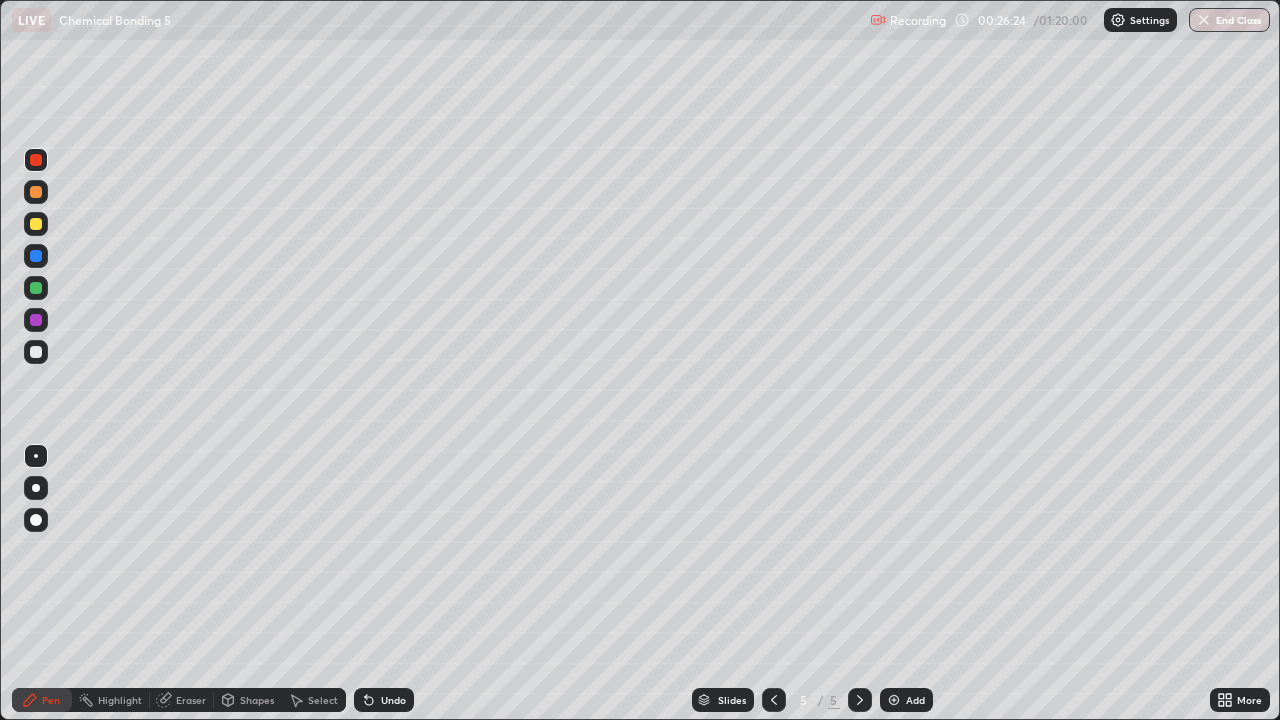 click on "Undo" at bounding box center [384, 700] 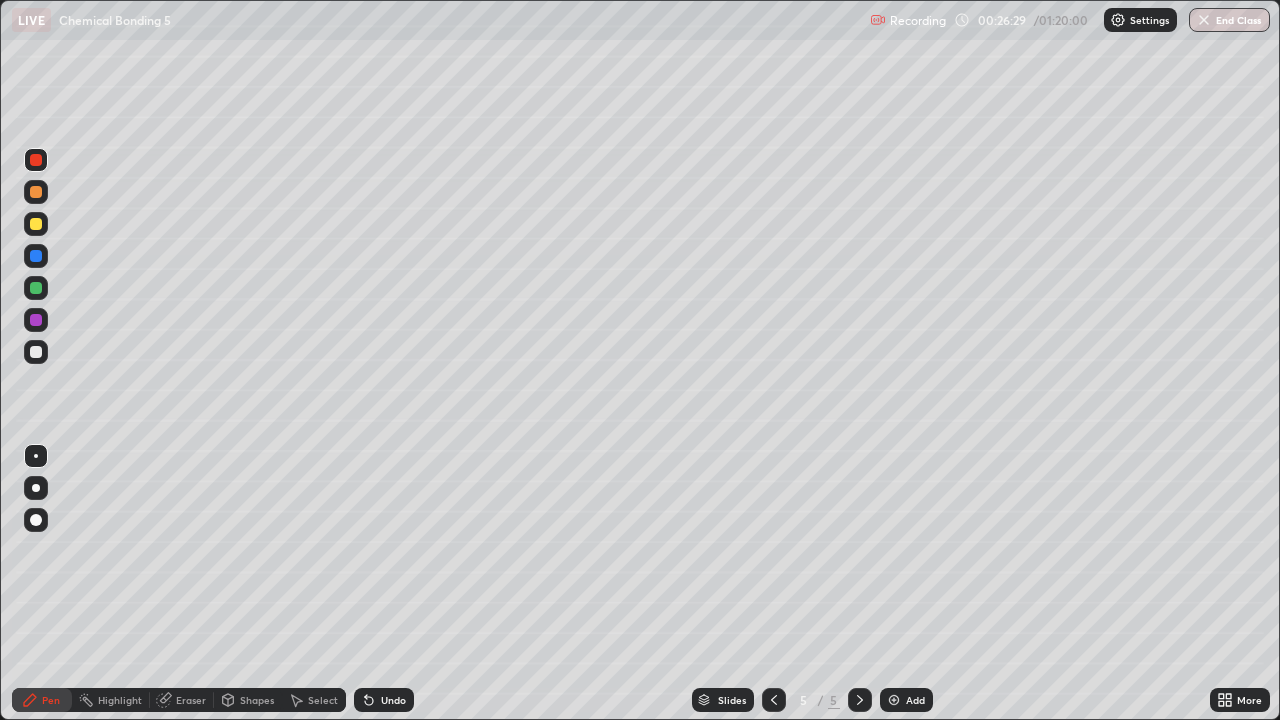 click at bounding box center [36, 352] 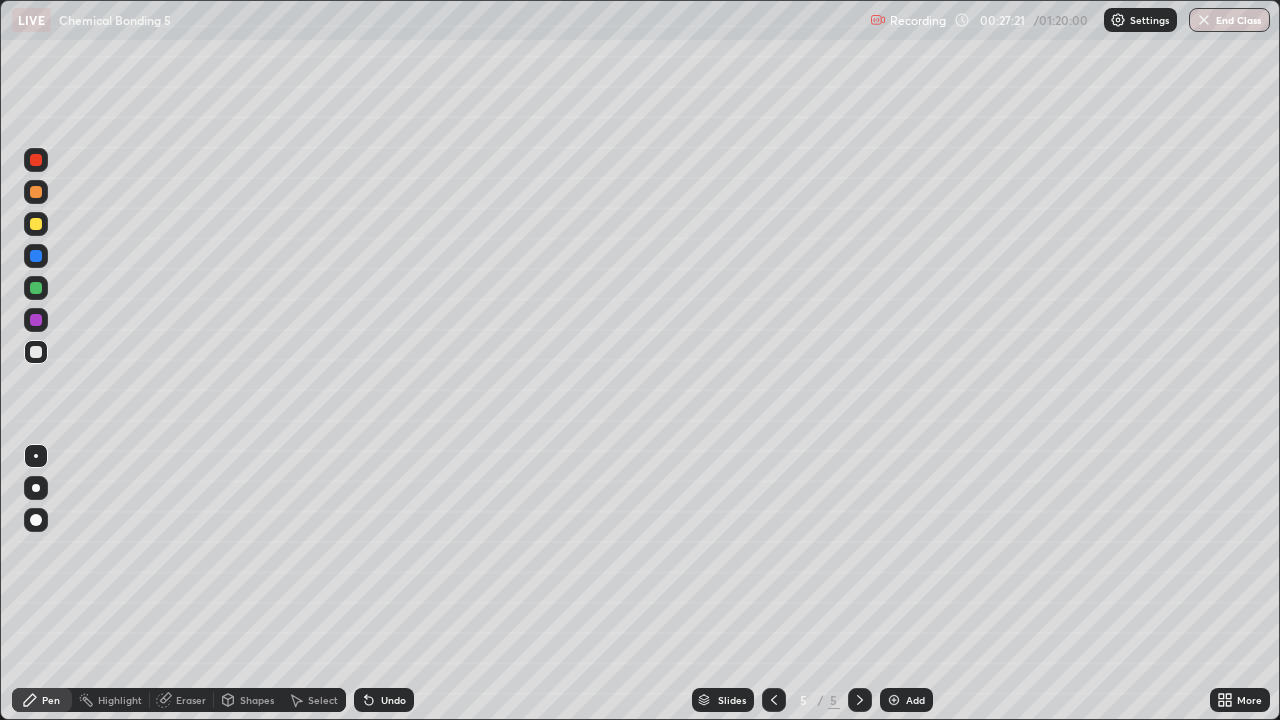 click at bounding box center (36, 352) 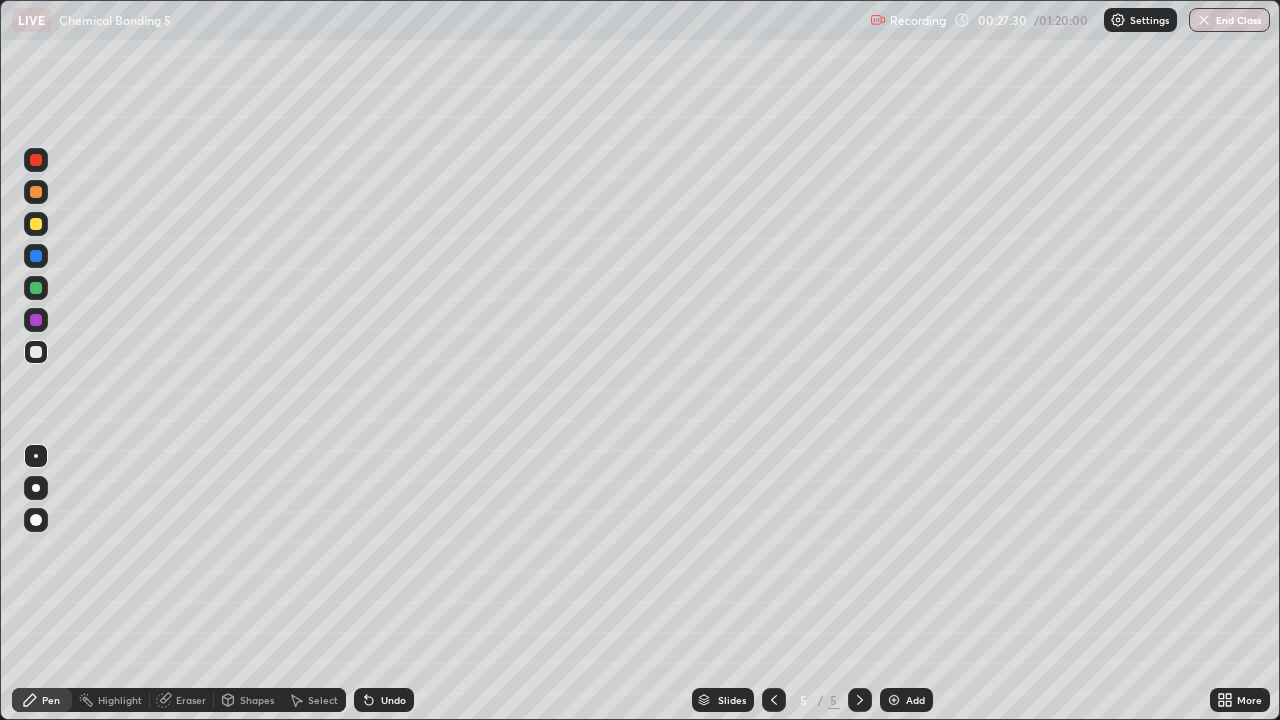 click on "Select" at bounding box center (314, 700) 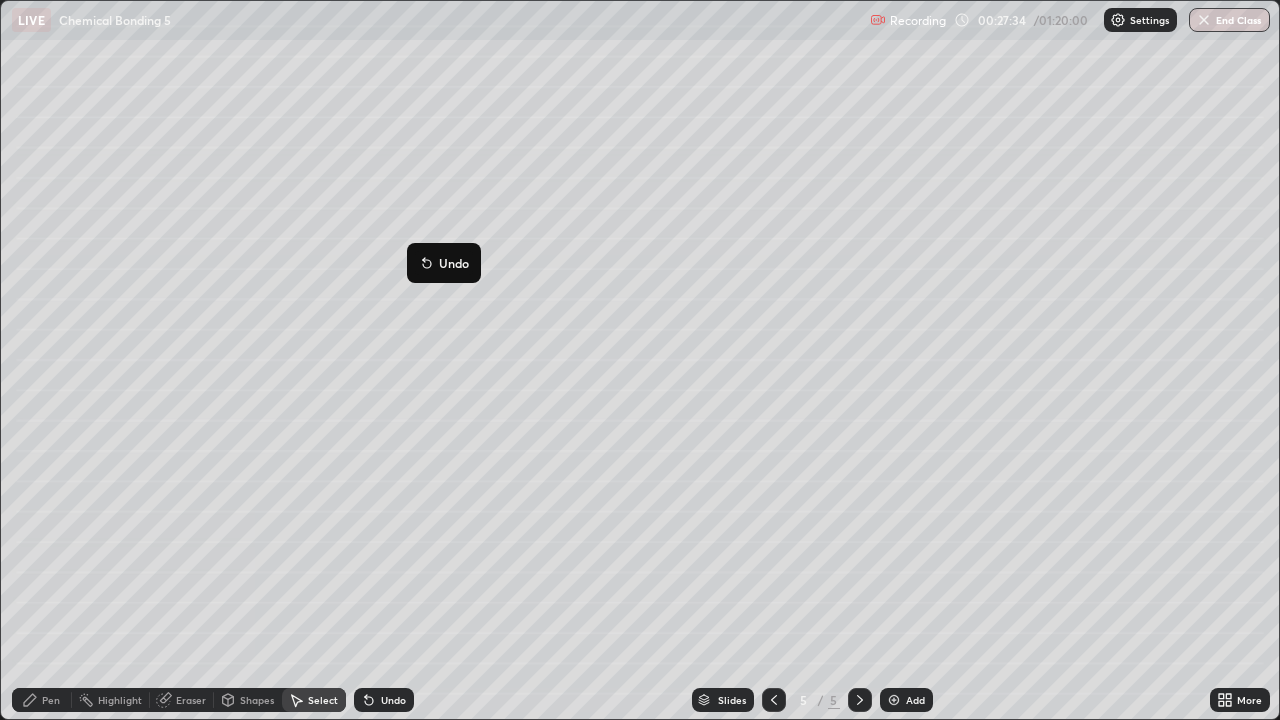 click on "Pen" at bounding box center [51, 700] 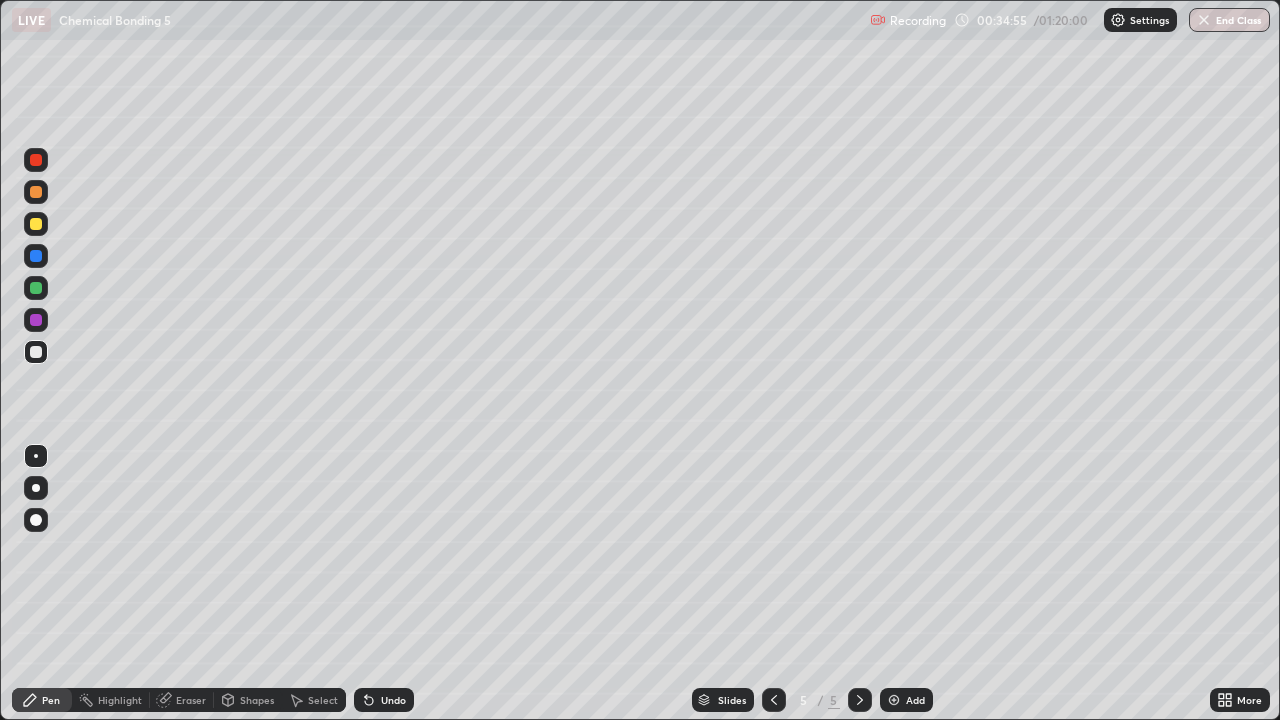 click at bounding box center (36, 288) 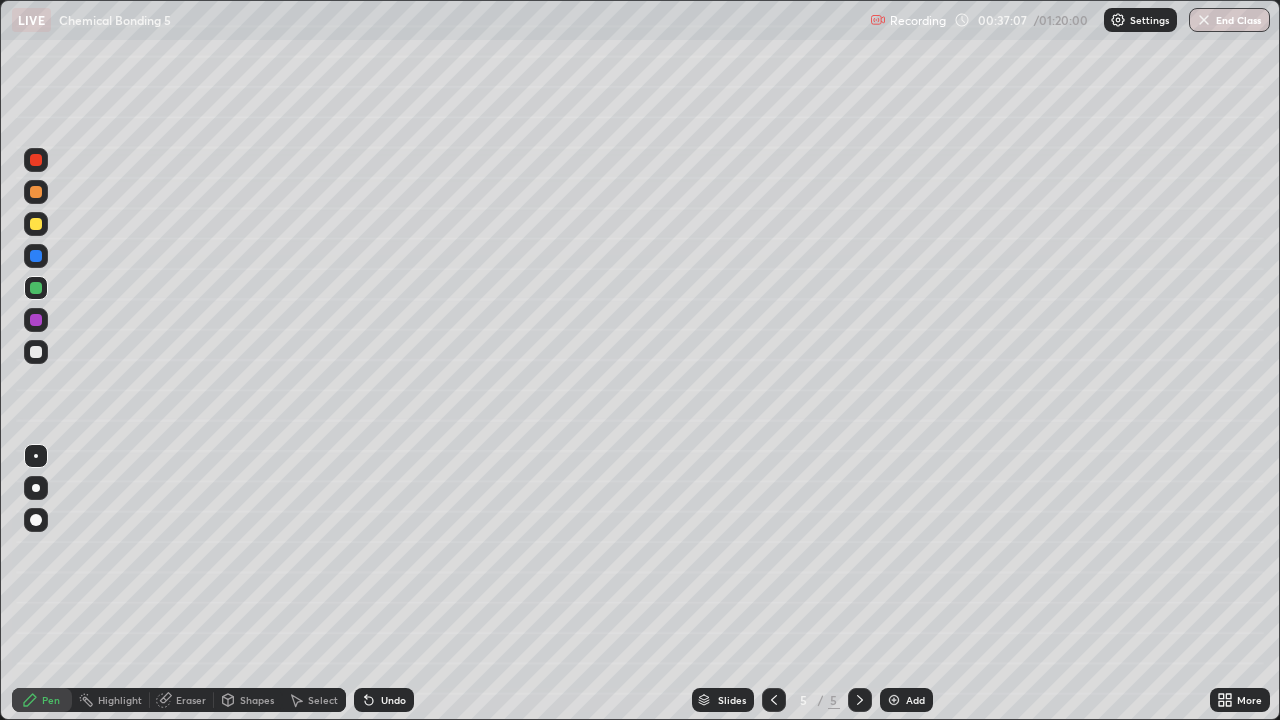 click at bounding box center (36, 288) 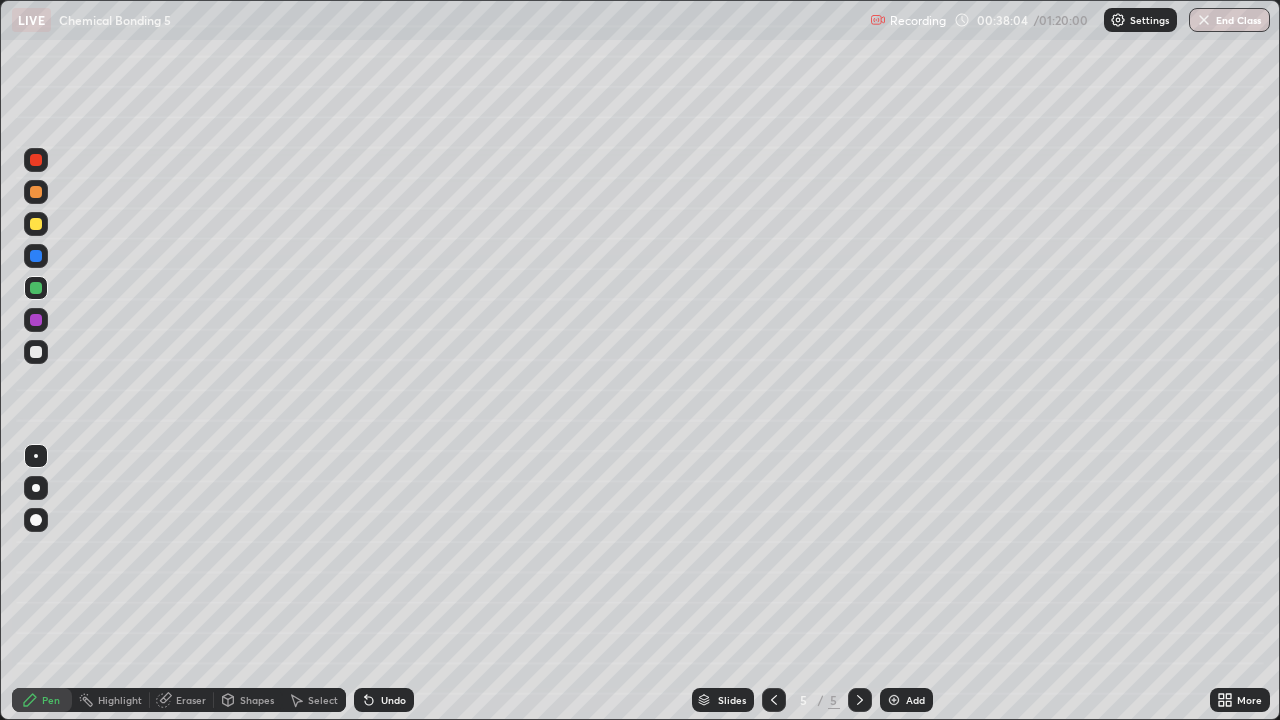click at bounding box center (36, 224) 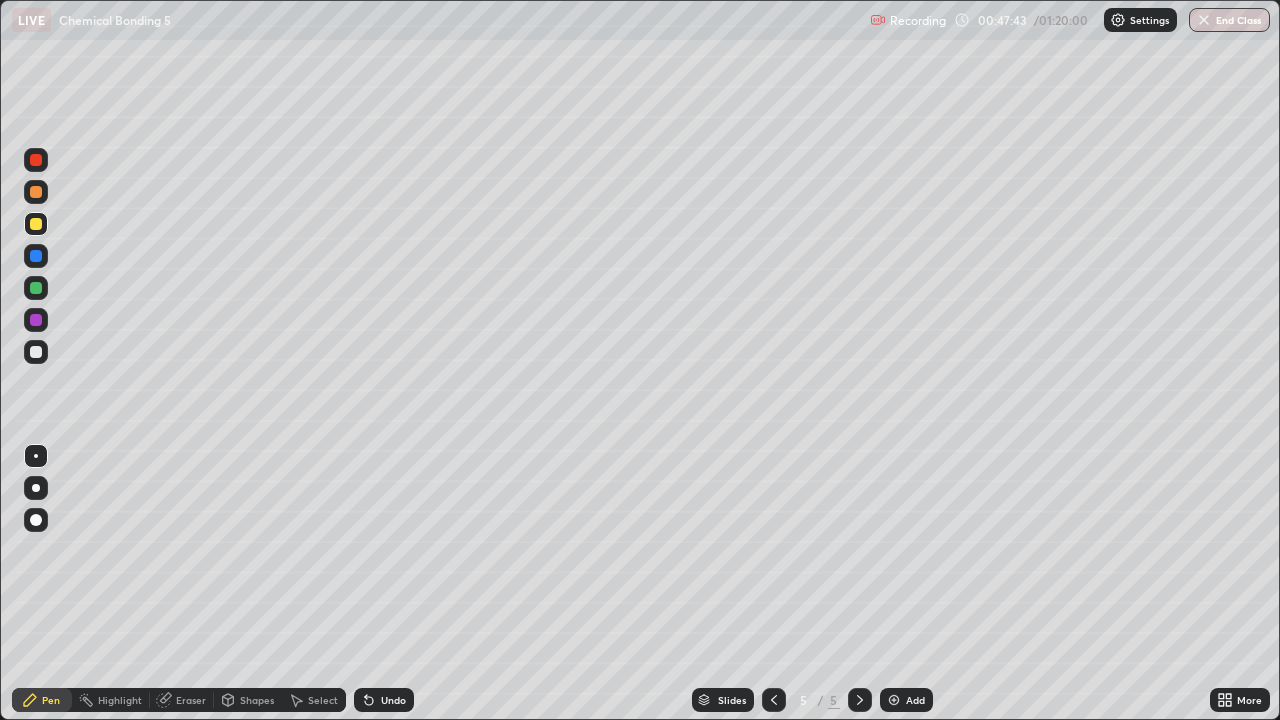 click on "Eraser" at bounding box center (191, 700) 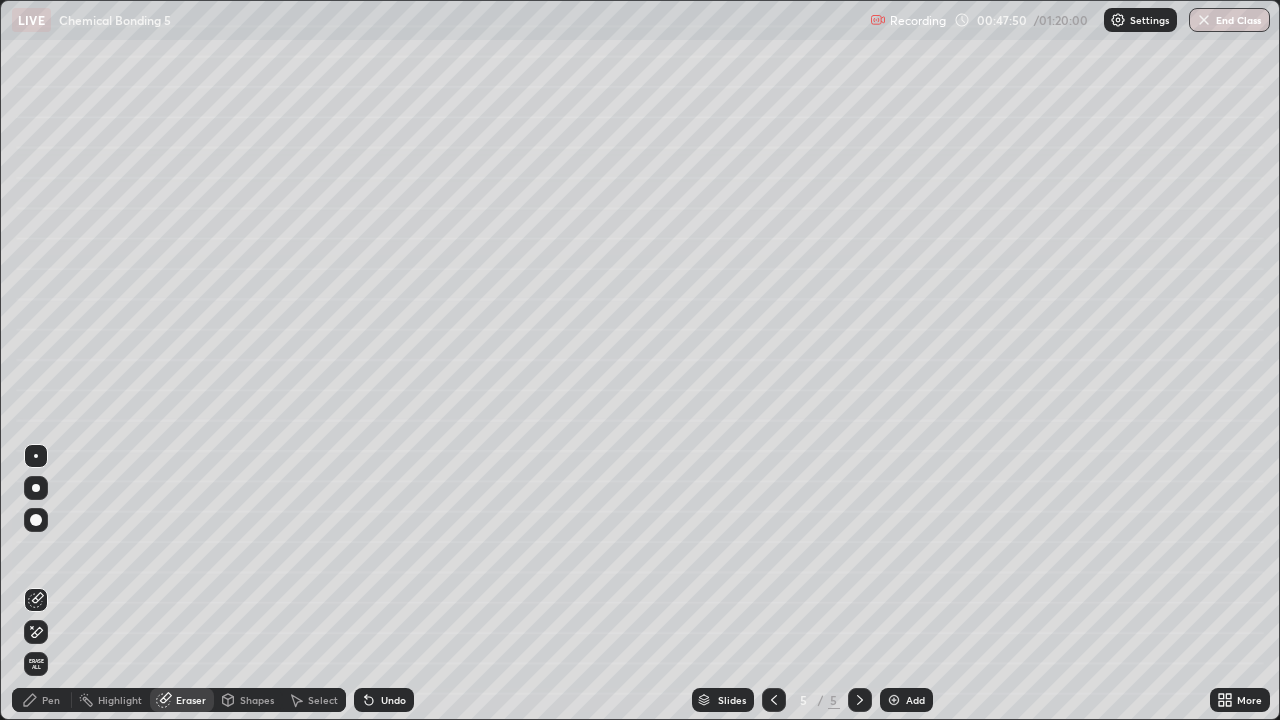 click on "Pen" at bounding box center (51, 700) 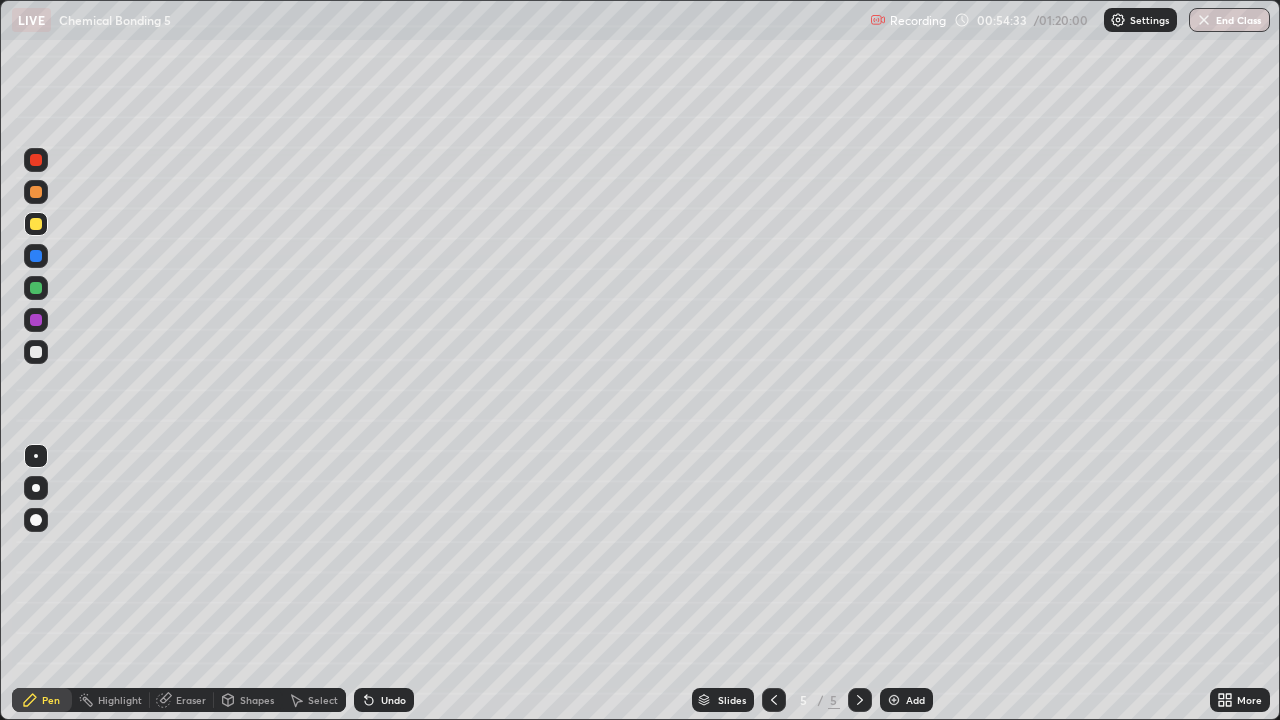 click 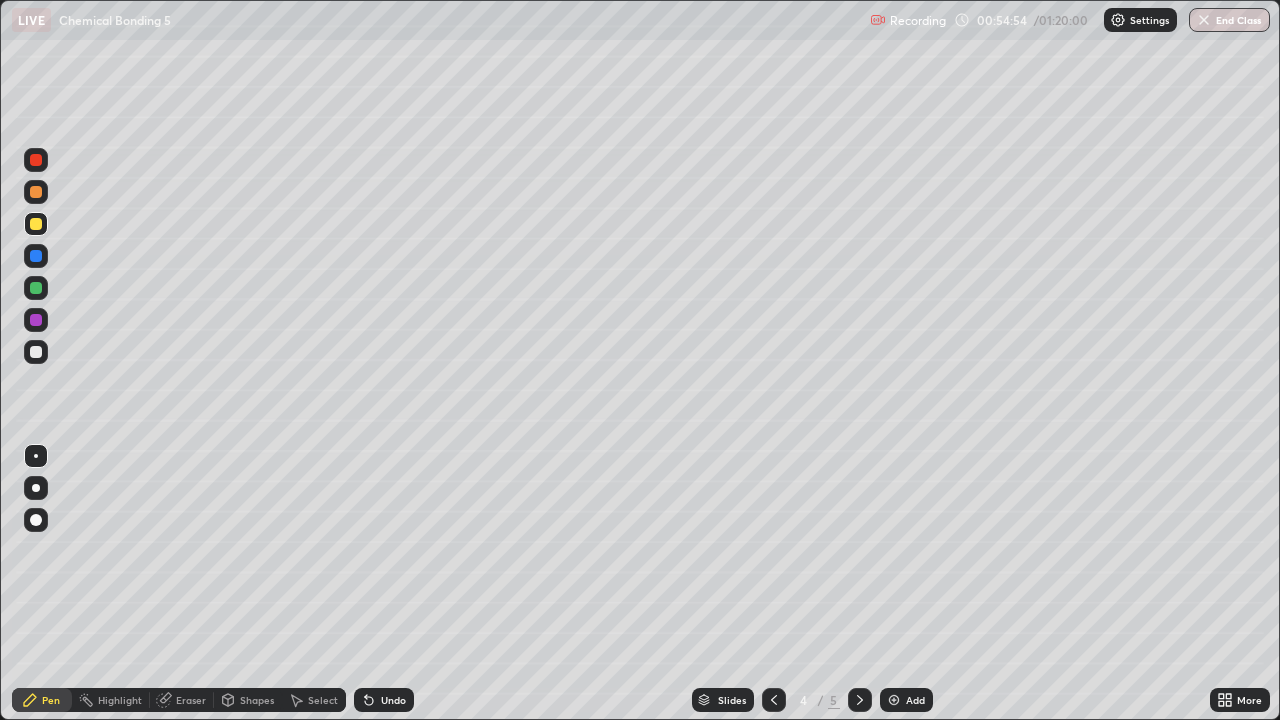 click on "Add" at bounding box center (906, 700) 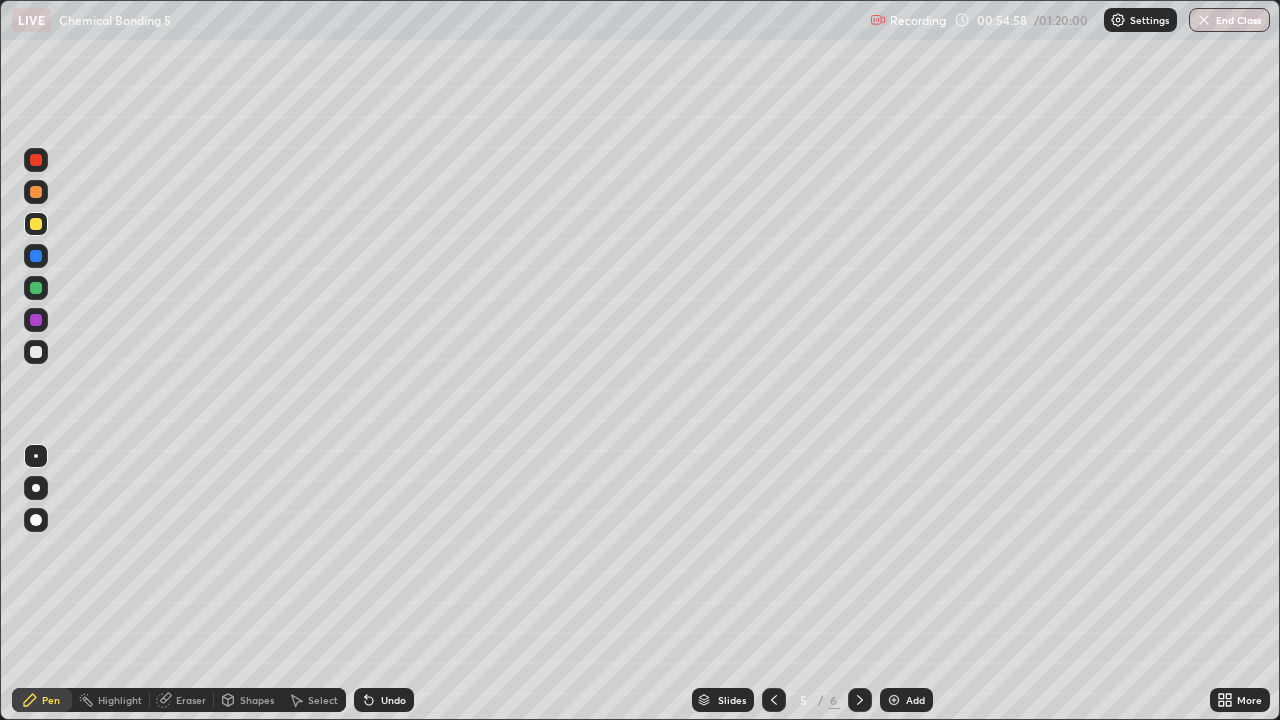 click at bounding box center [36, 352] 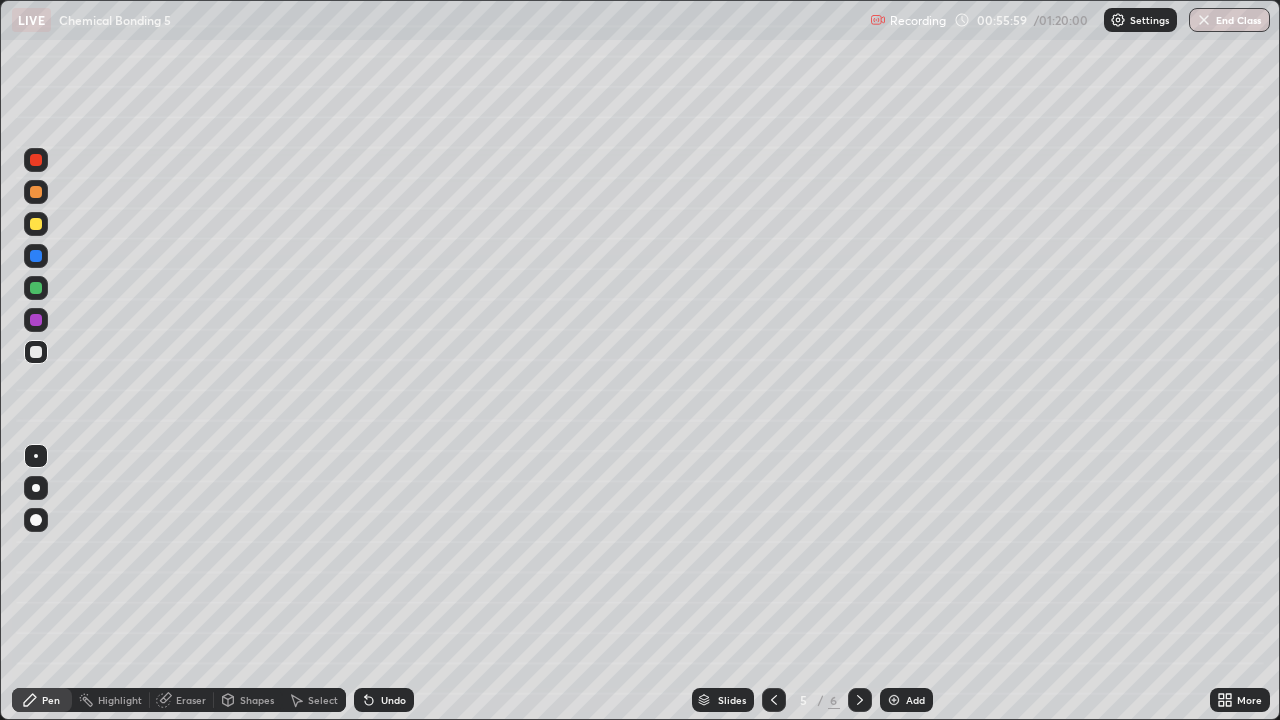 click 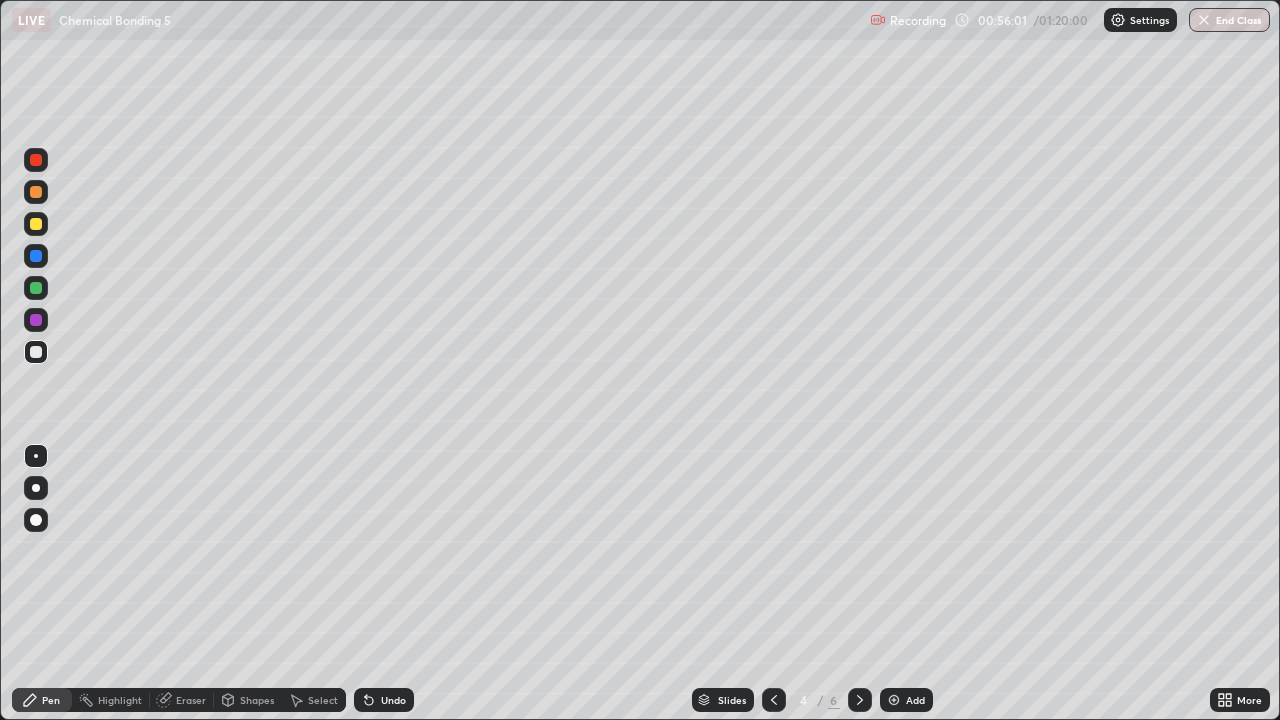 click 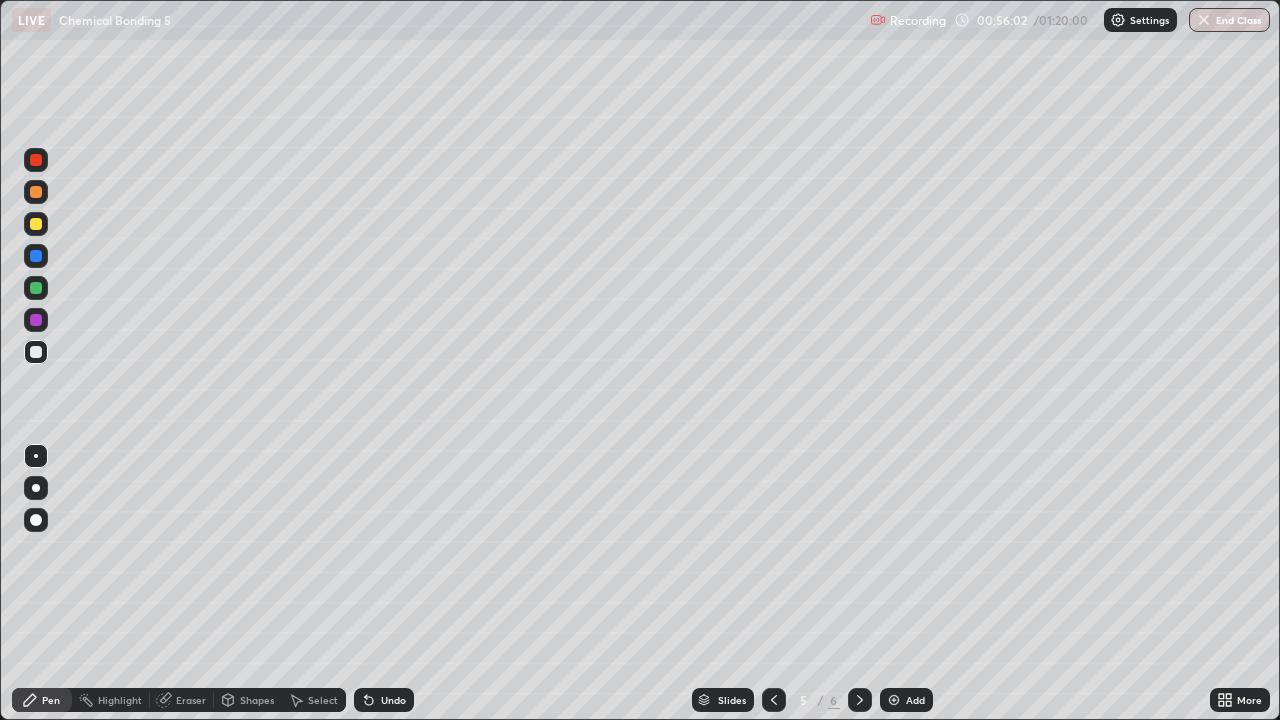 click 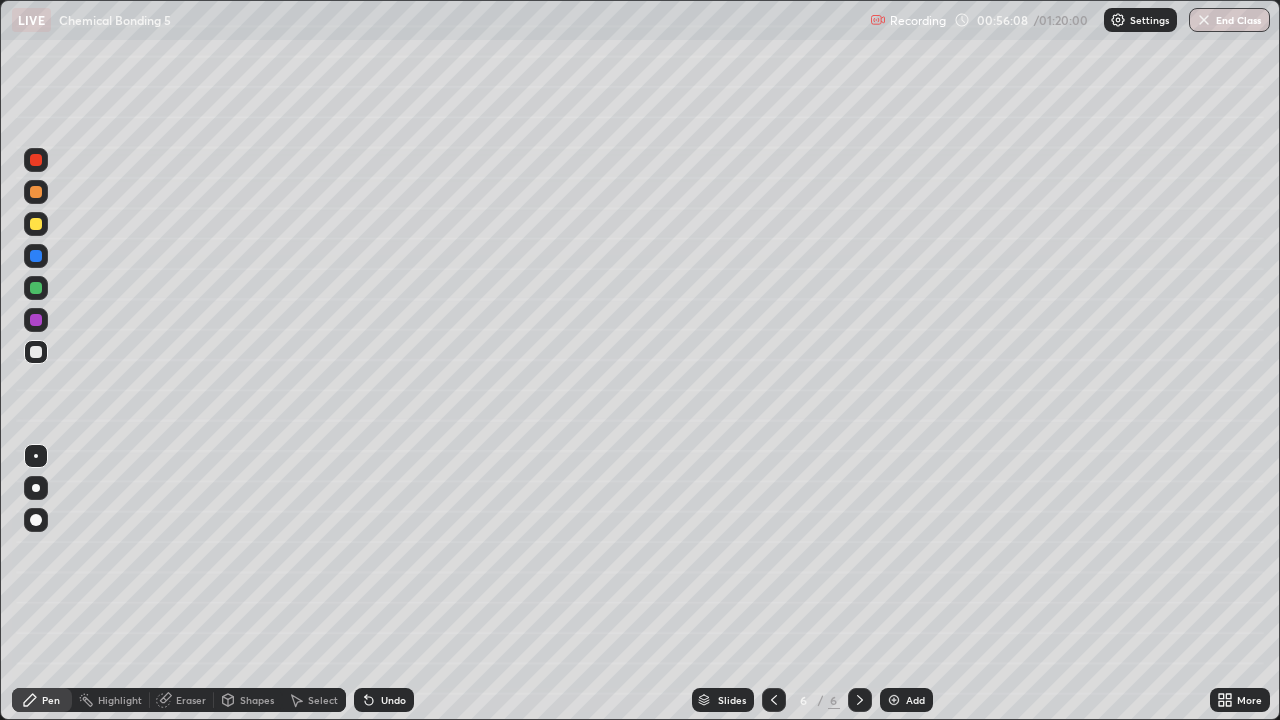 click 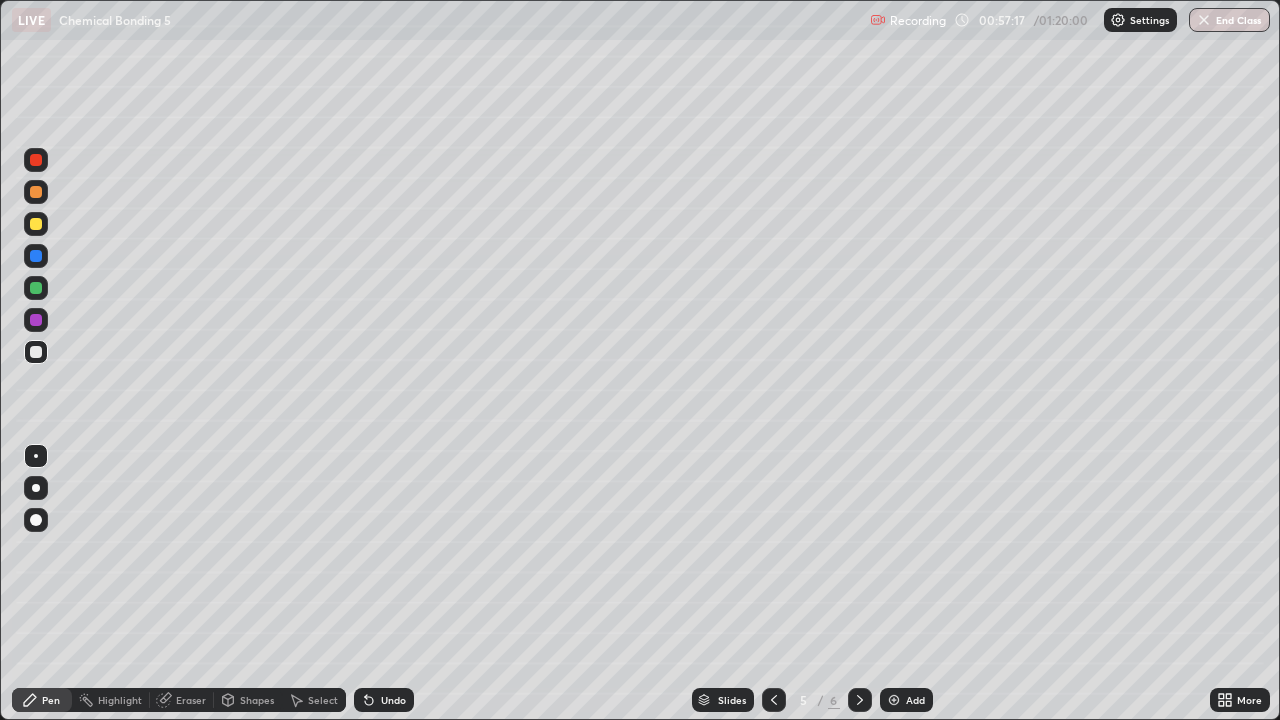 click on "Undo" at bounding box center [393, 700] 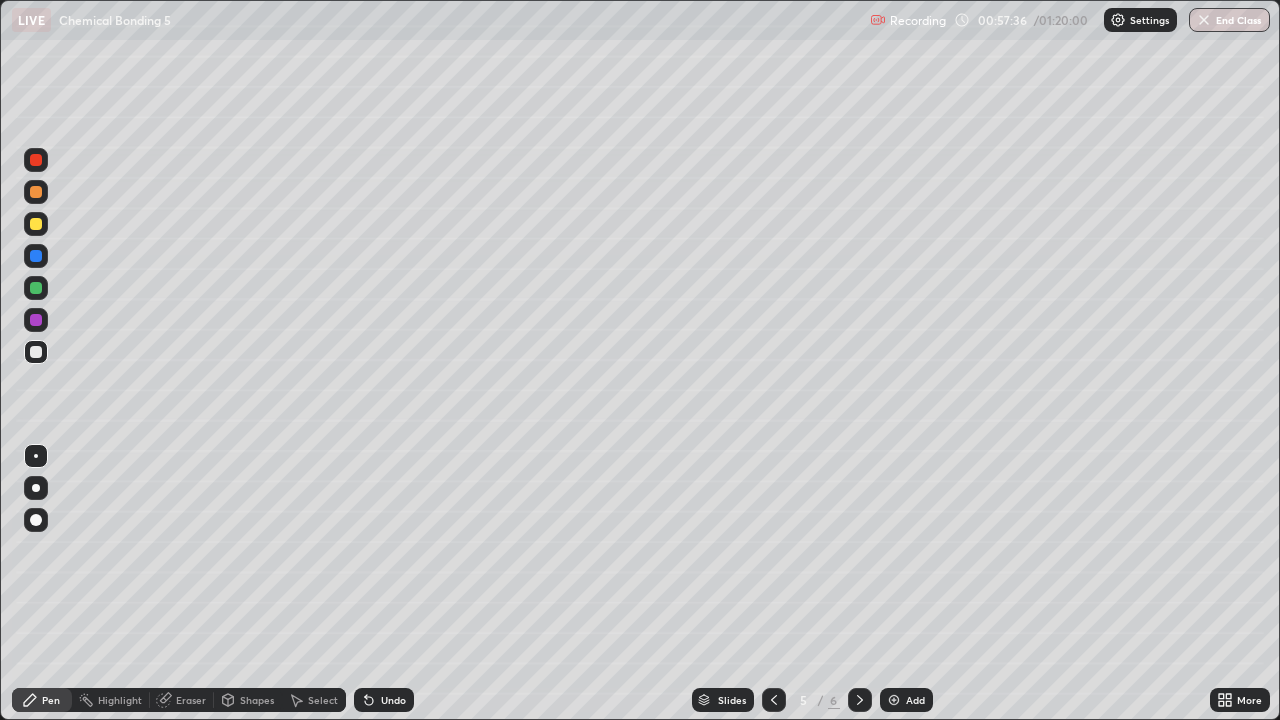 click on "Undo" at bounding box center (393, 700) 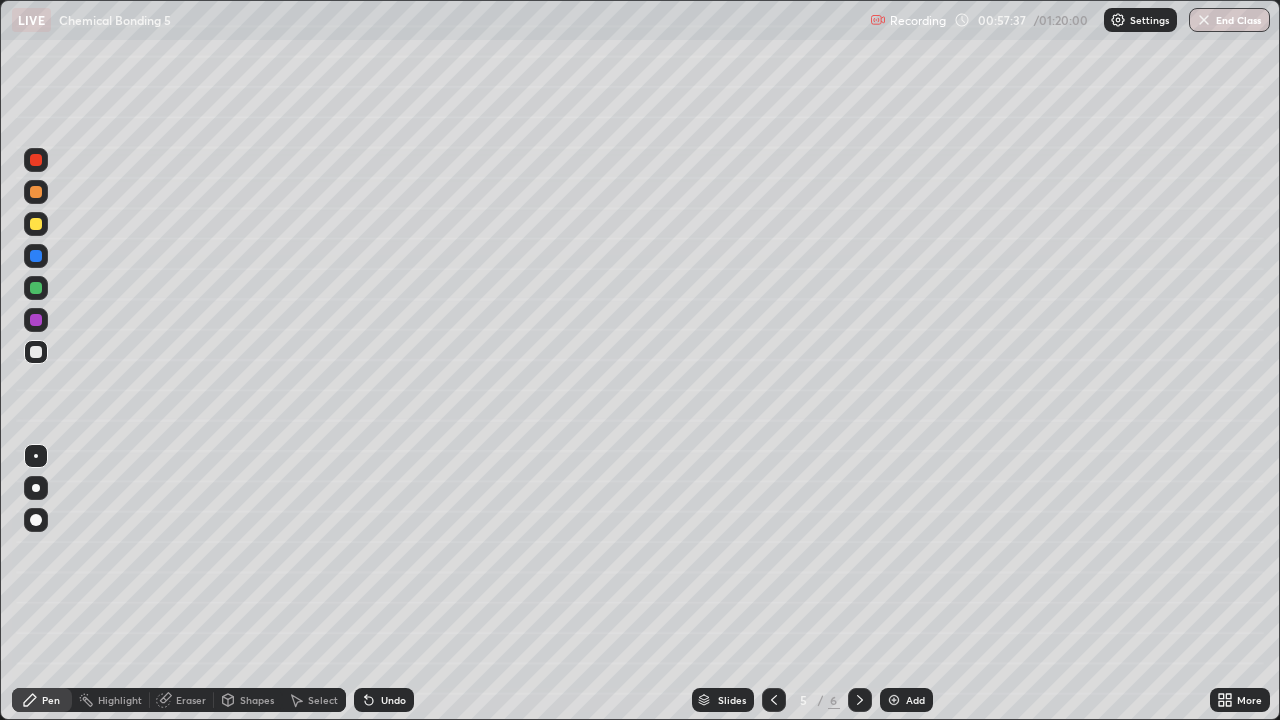 click on "Undo" at bounding box center (384, 700) 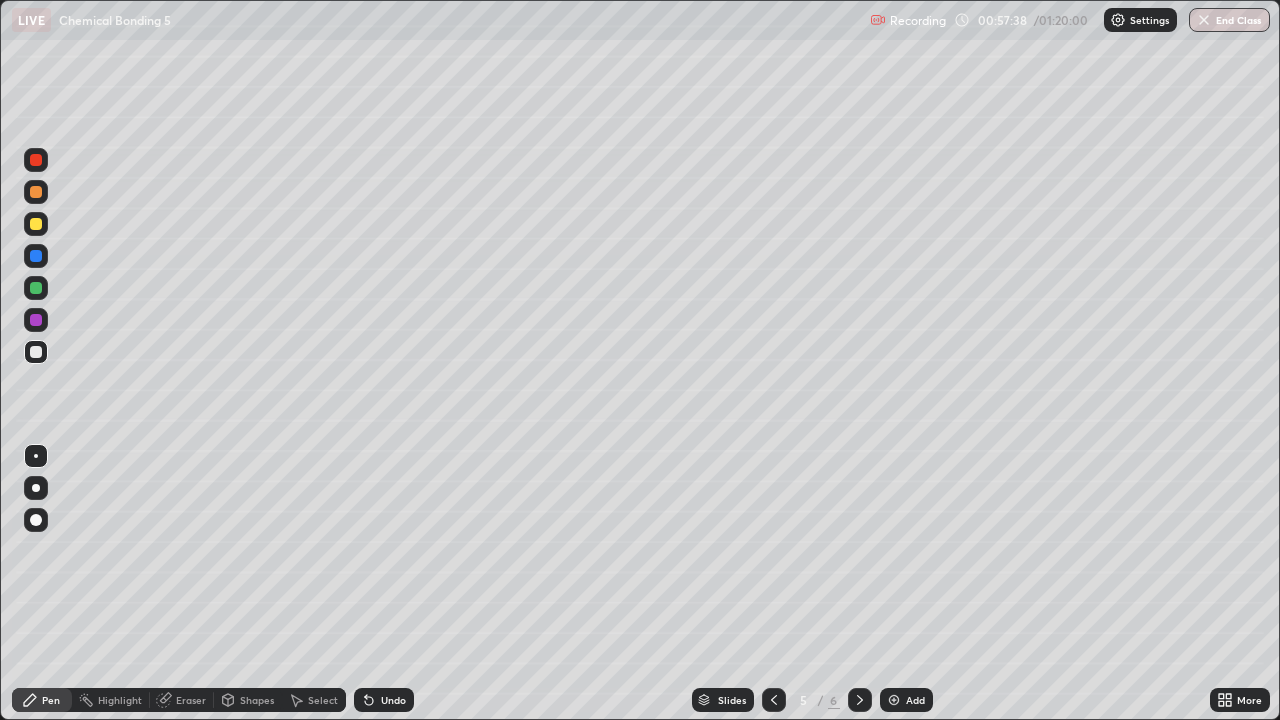 click on "Undo" at bounding box center (393, 700) 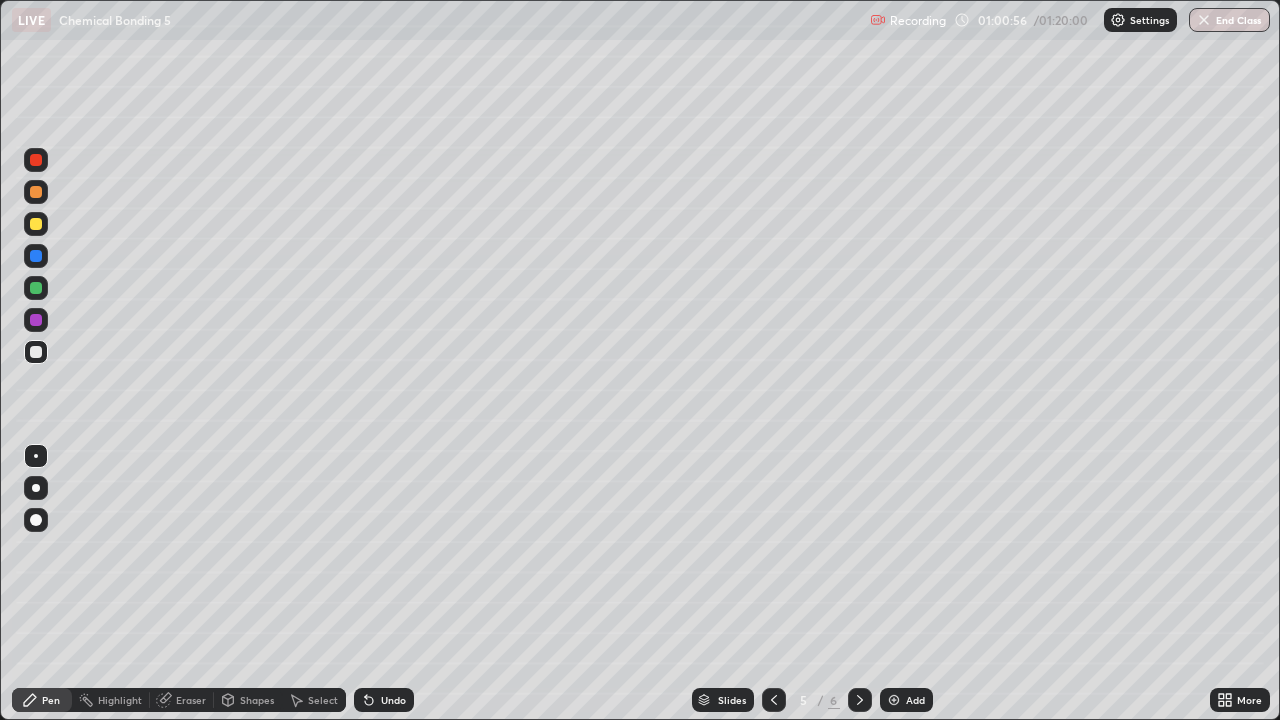 click at bounding box center (36, 160) 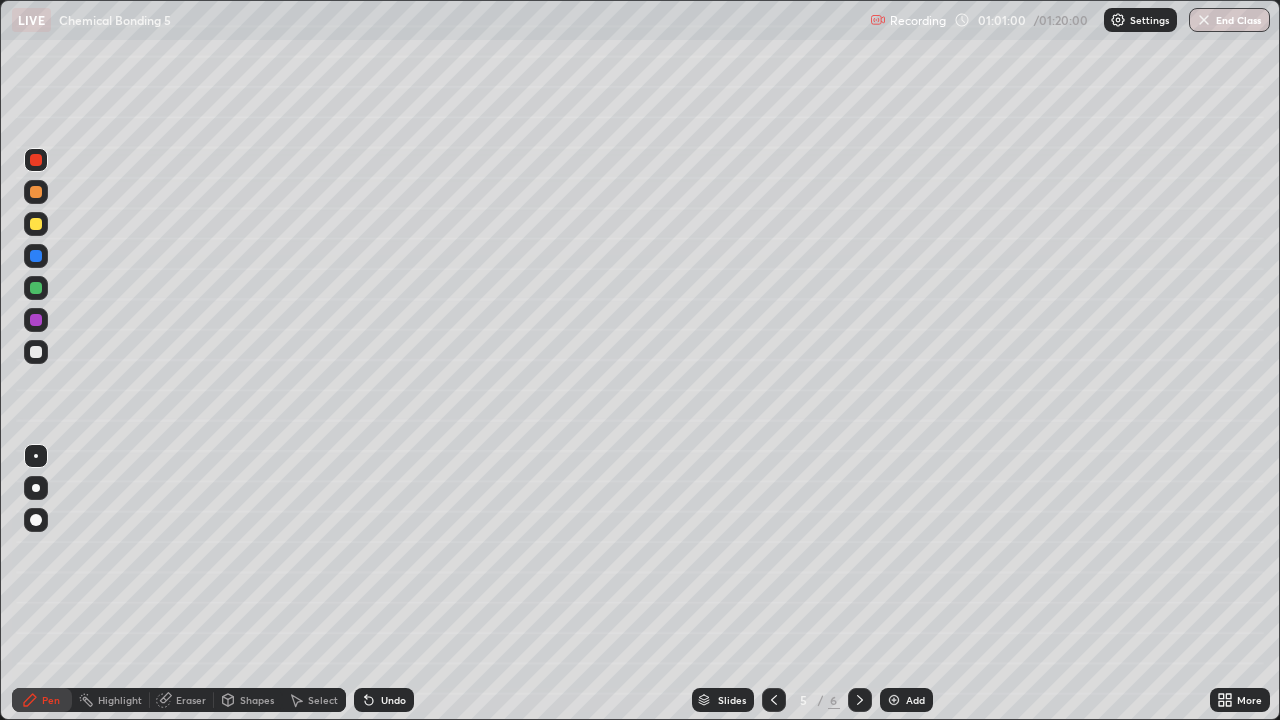click 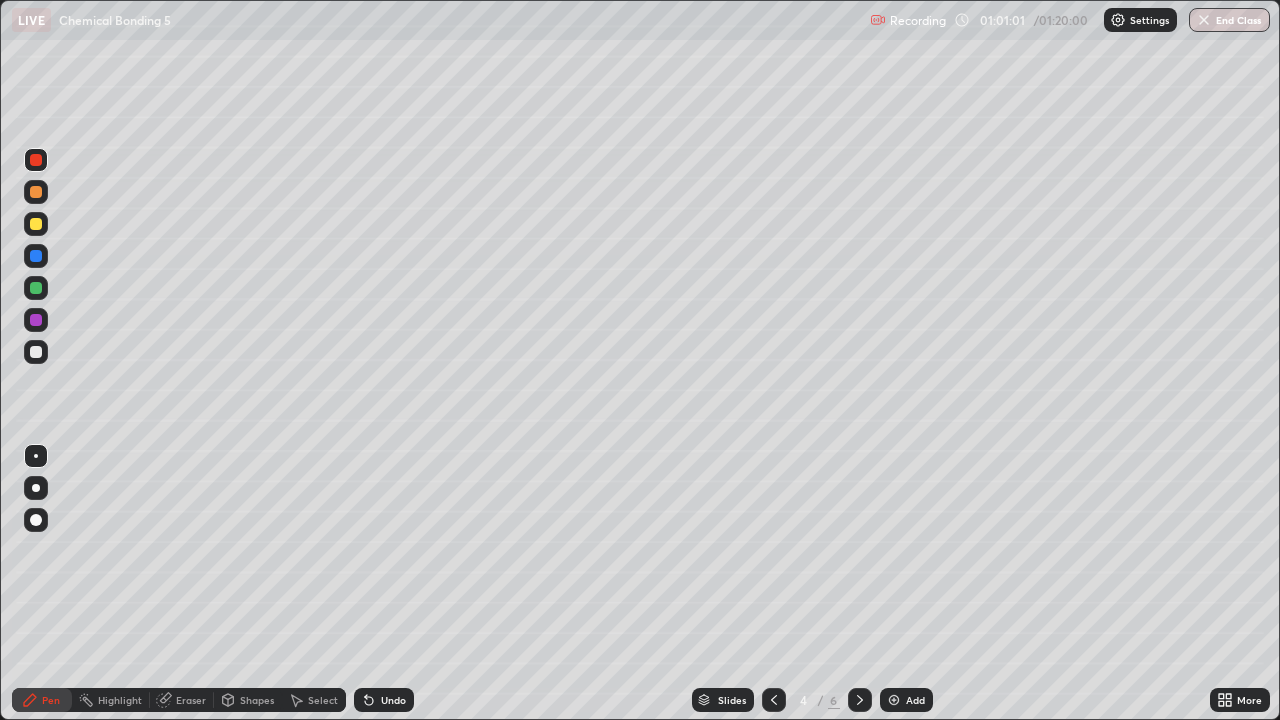 click 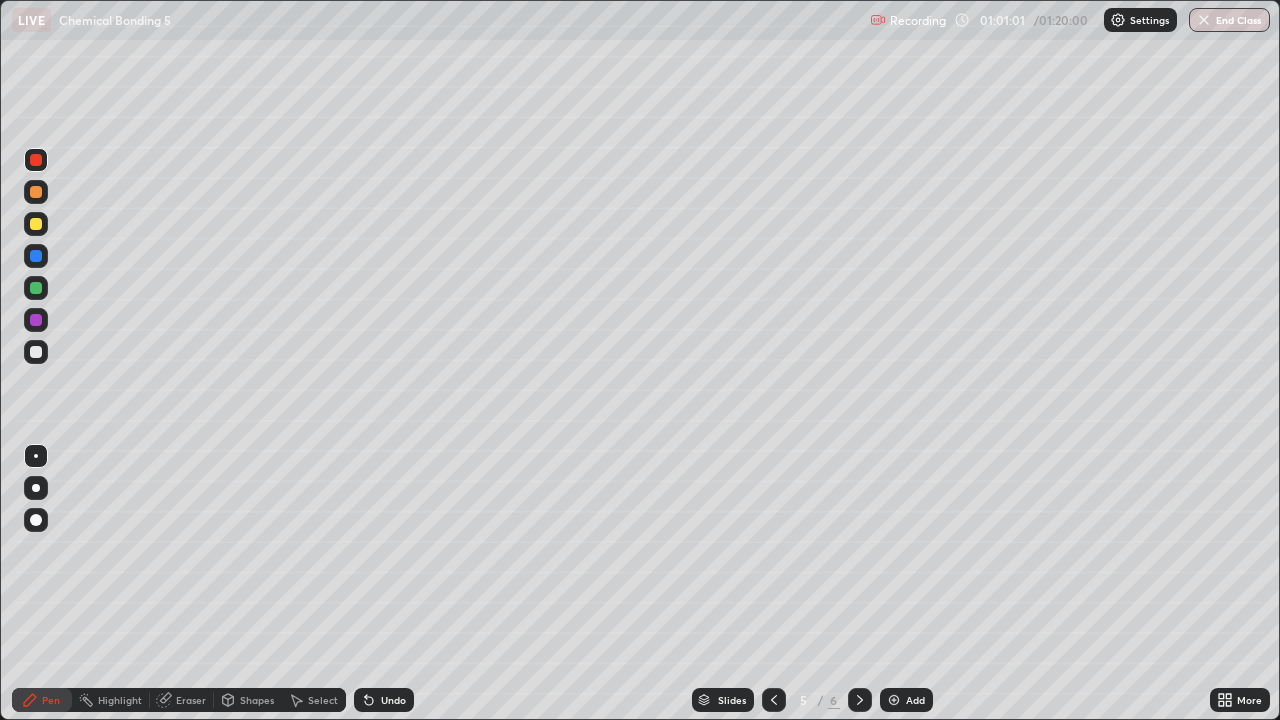 click 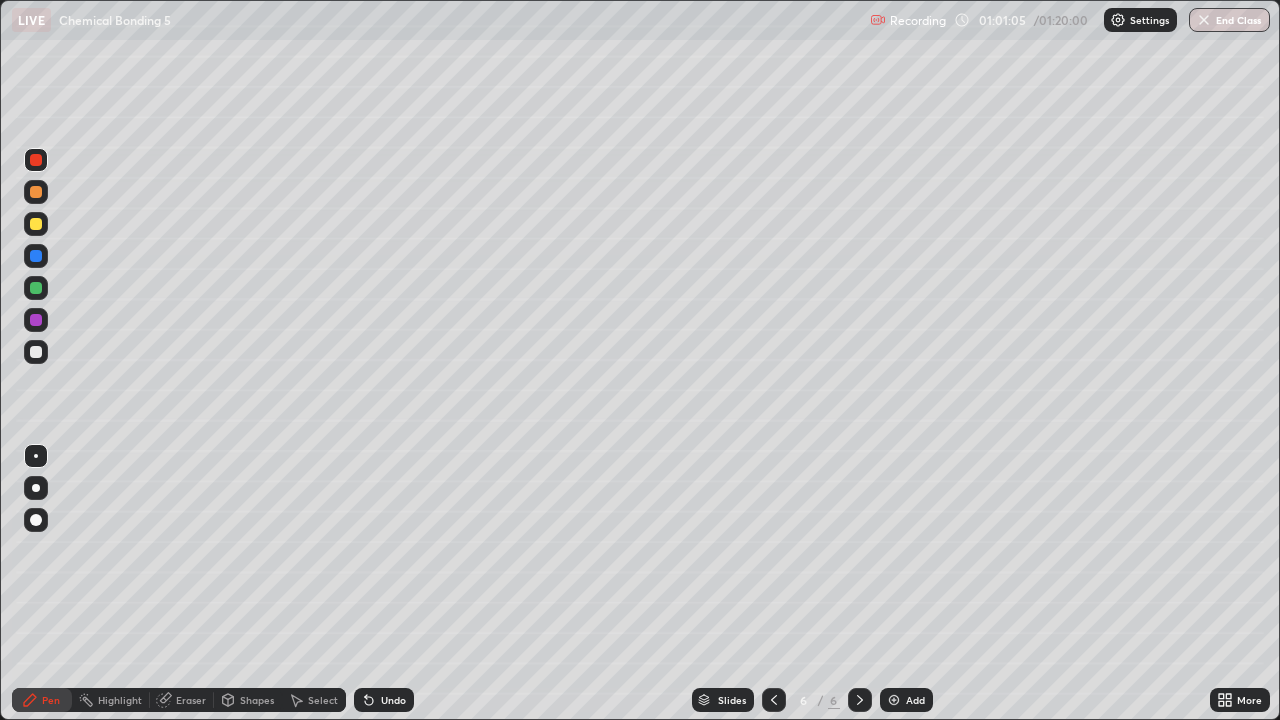 click 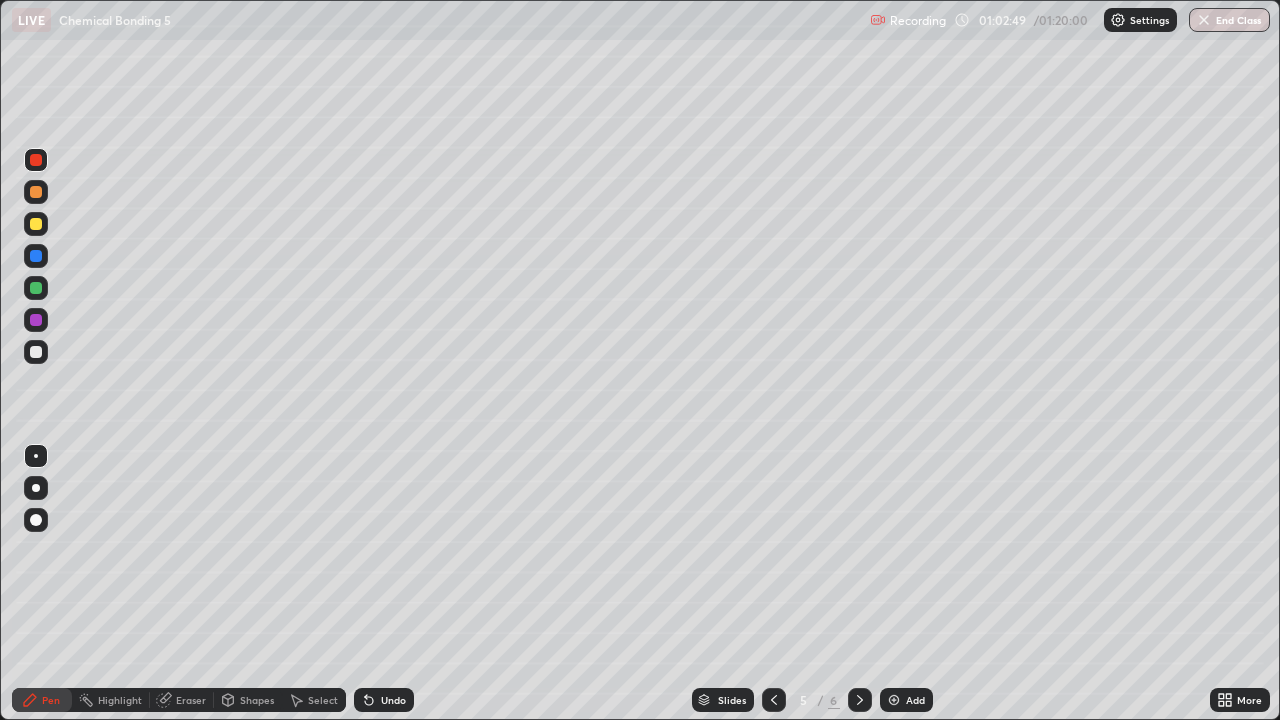 click at bounding box center [36, 352] 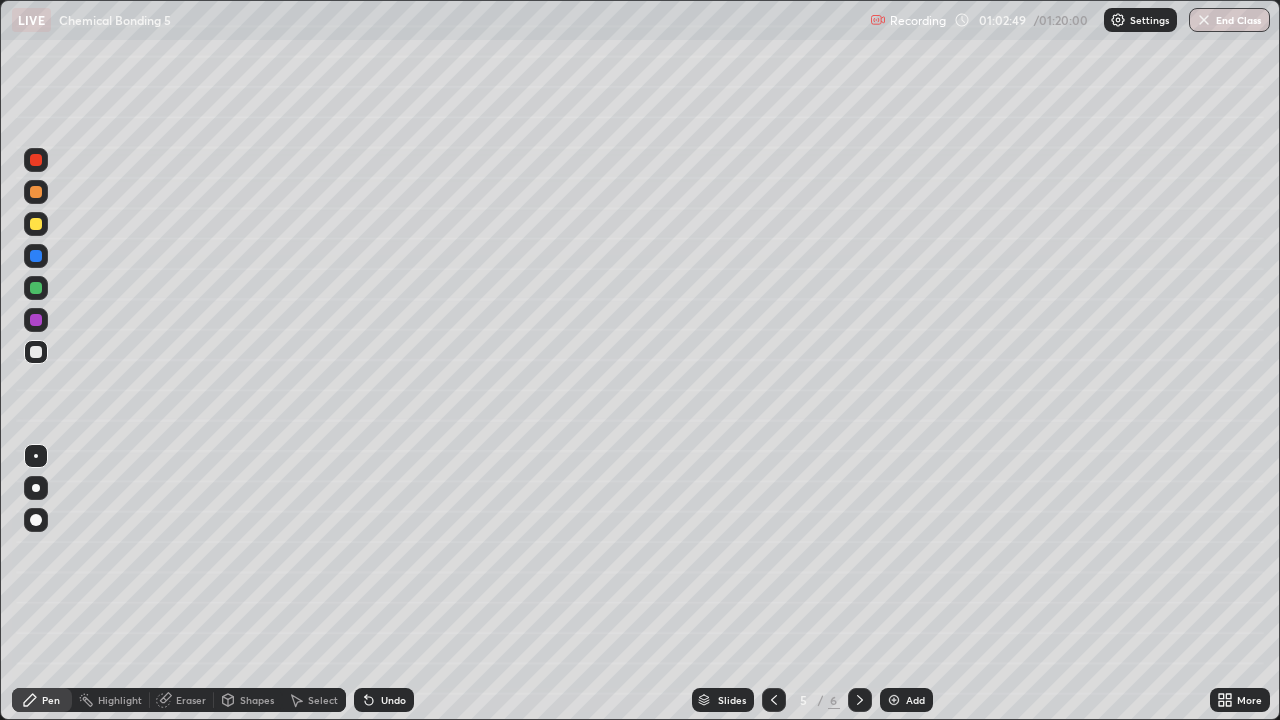 click at bounding box center (36, 320) 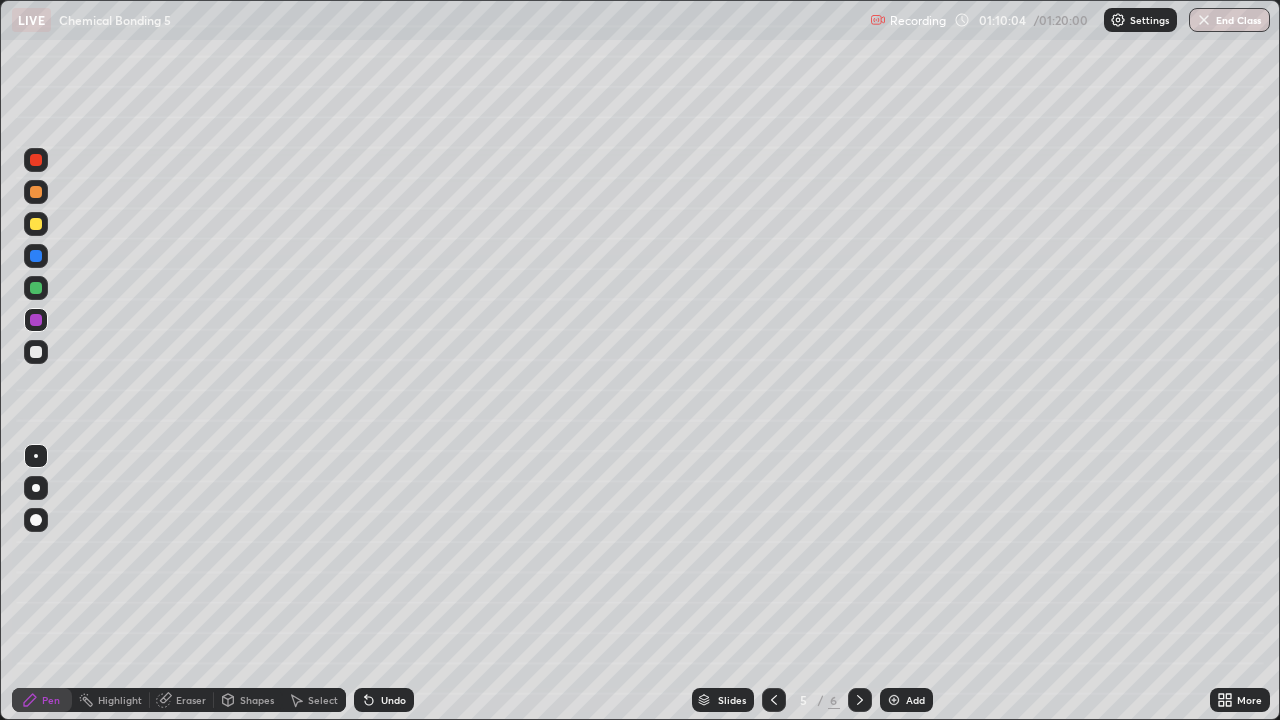click at bounding box center (1204, 20) 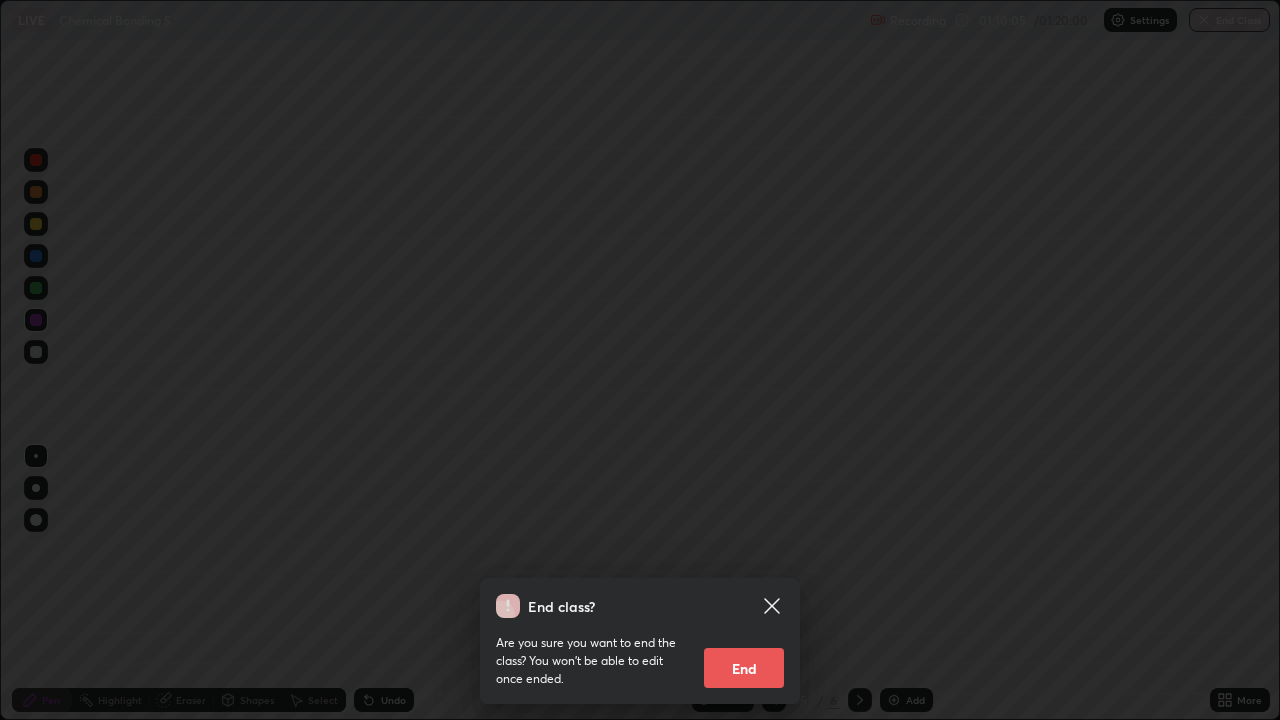 click on "End class? Are you sure you want to end the class? You won’t be able to edit once ended. End" at bounding box center [640, 360] 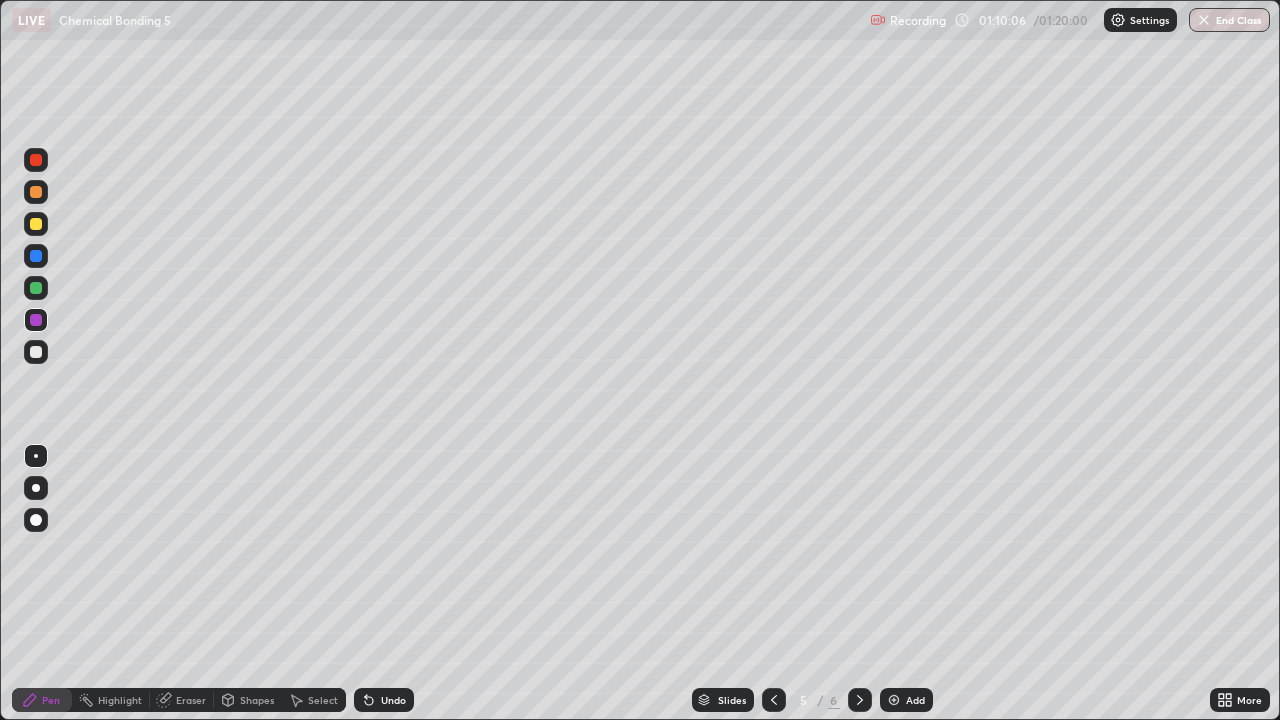 click on "End Class" at bounding box center [1229, 20] 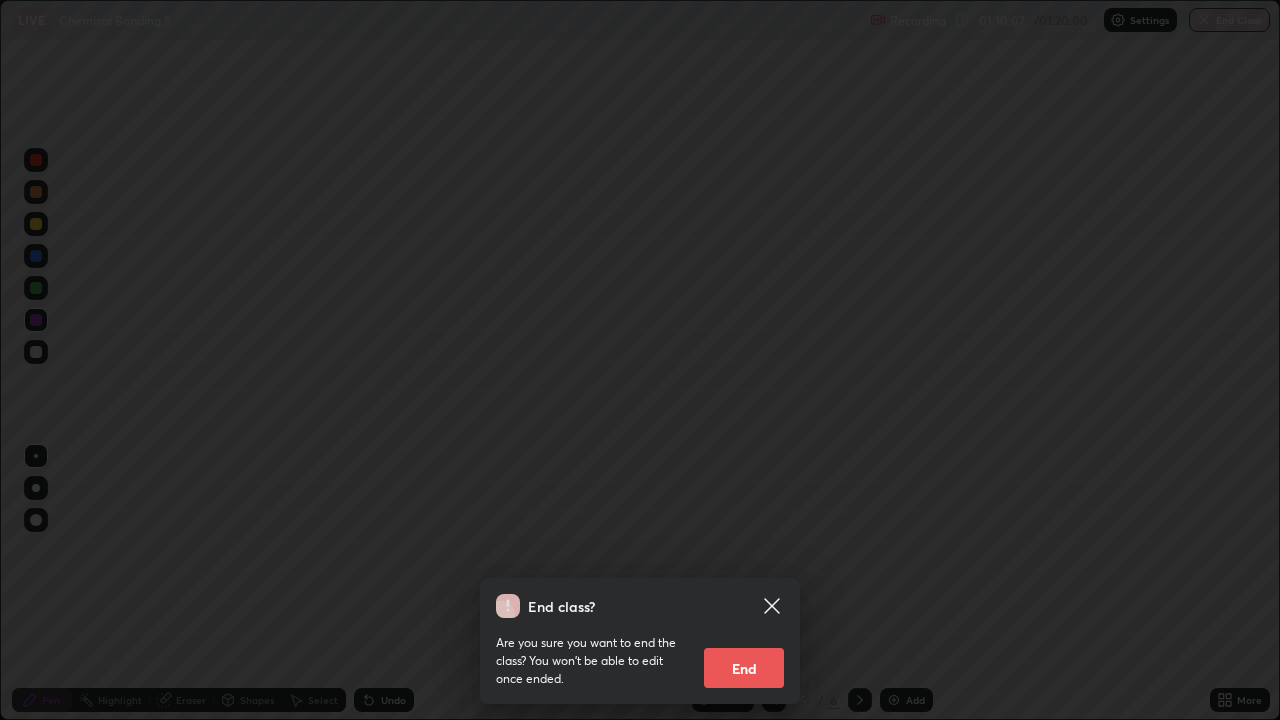 click on "End" at bounding box center [744, 668] 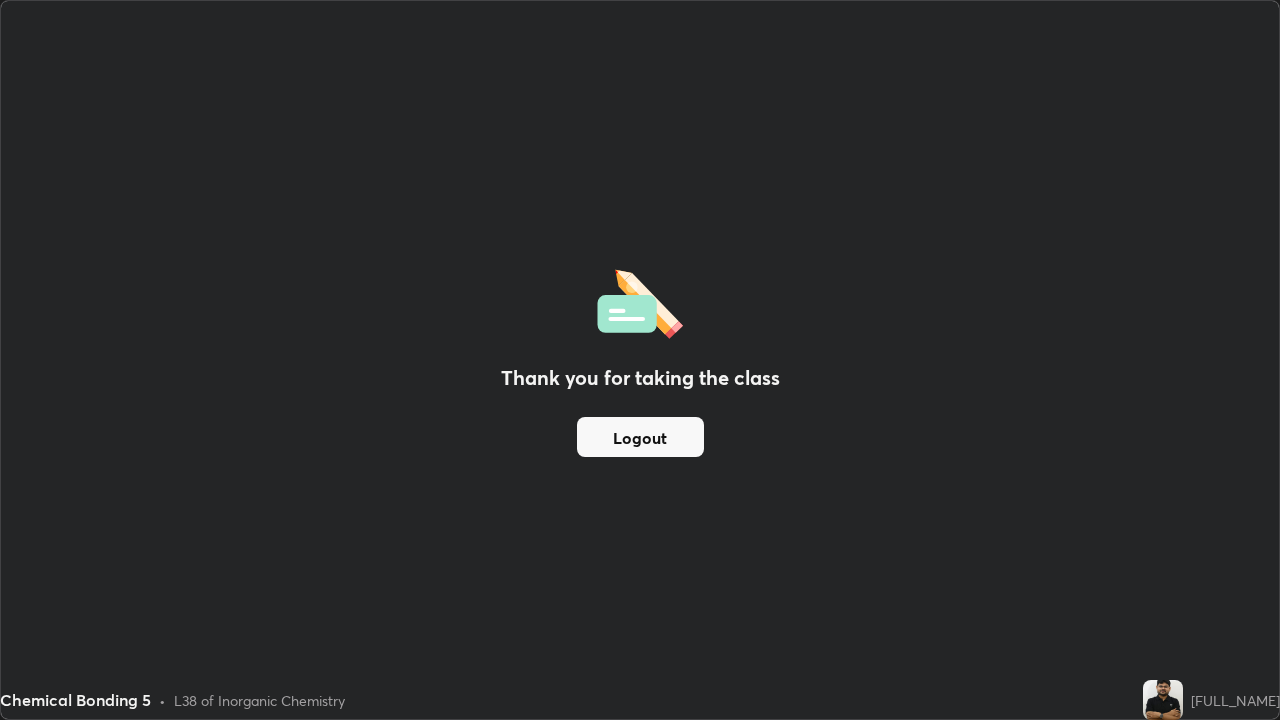click on "Logout" at bounding box center [640, 437] 